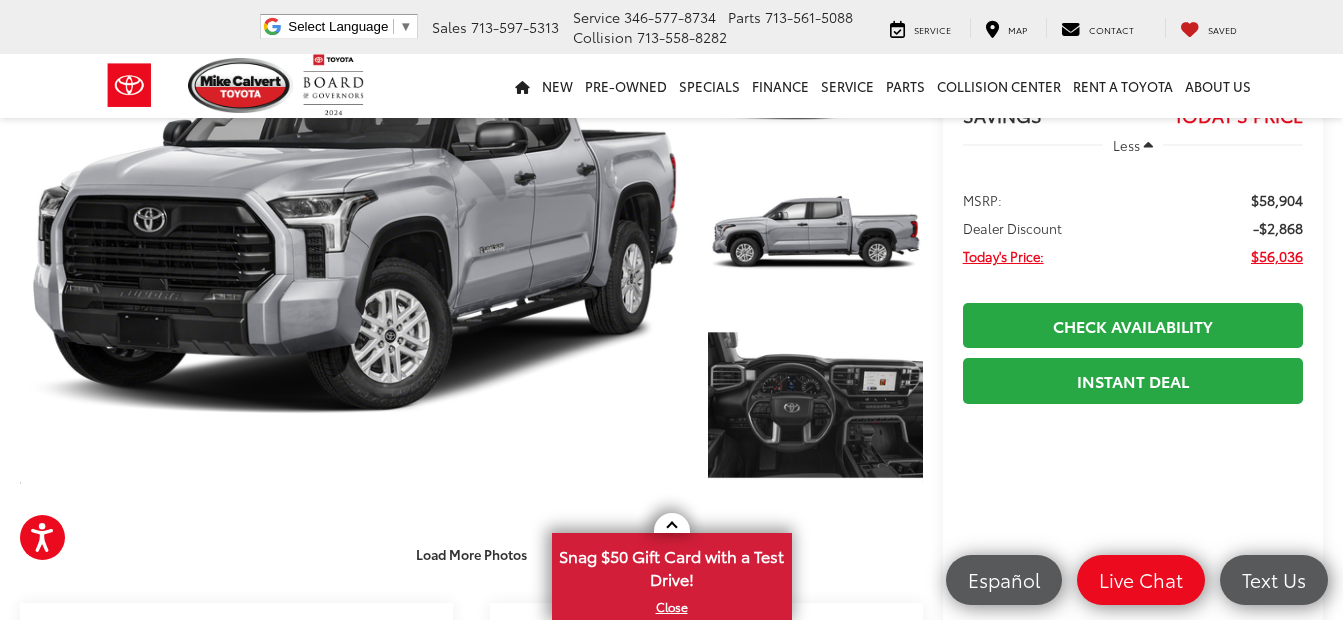scroll, scrollTop: 0, scrollLeft: 0, axis: both 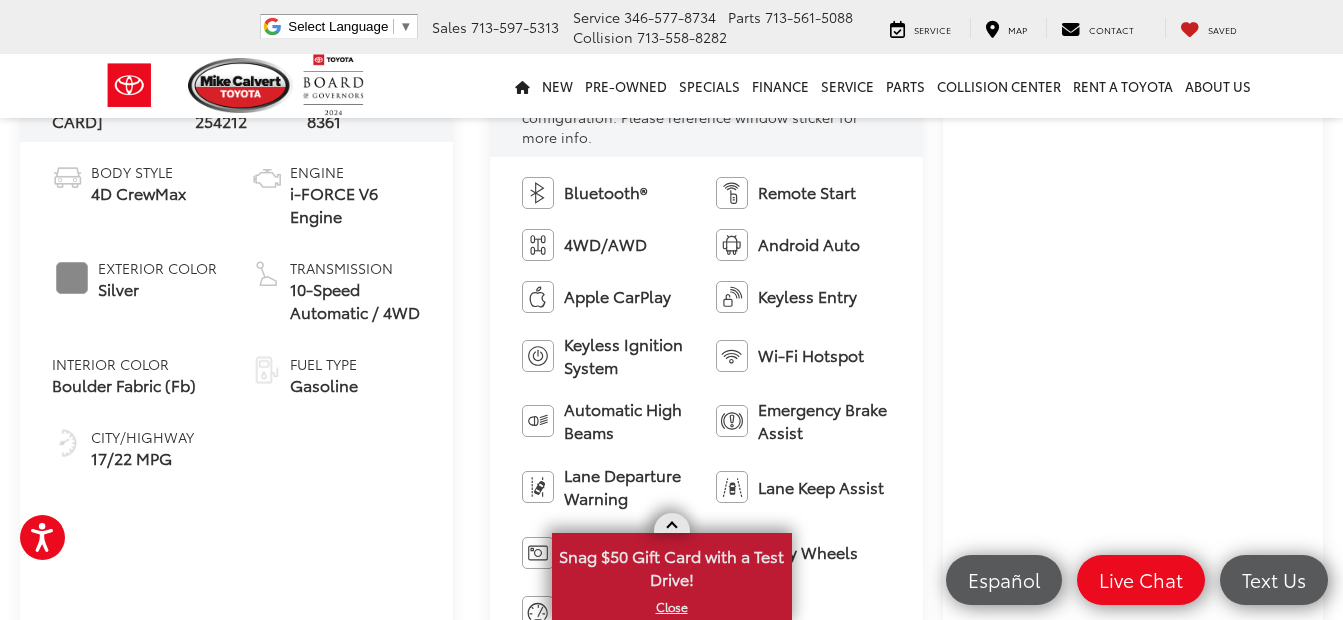 click at bounding box center (671, 527) 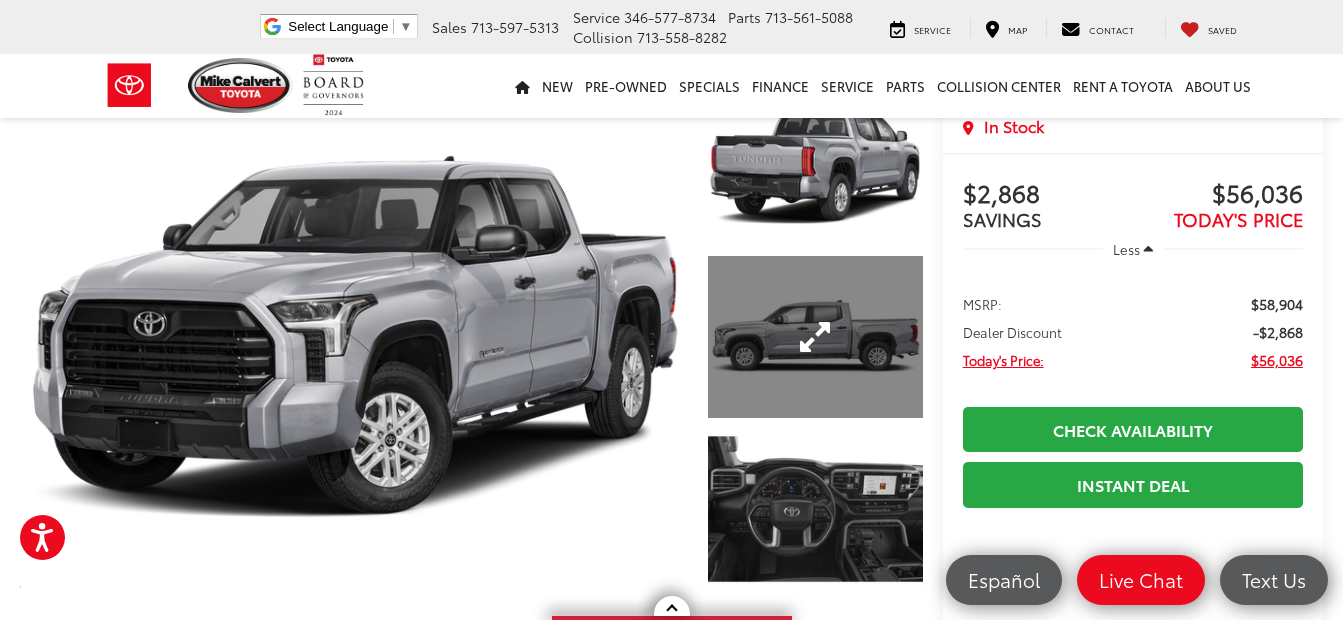 scroll, scrollTop: 0, scrollLeft: 0, axis: both 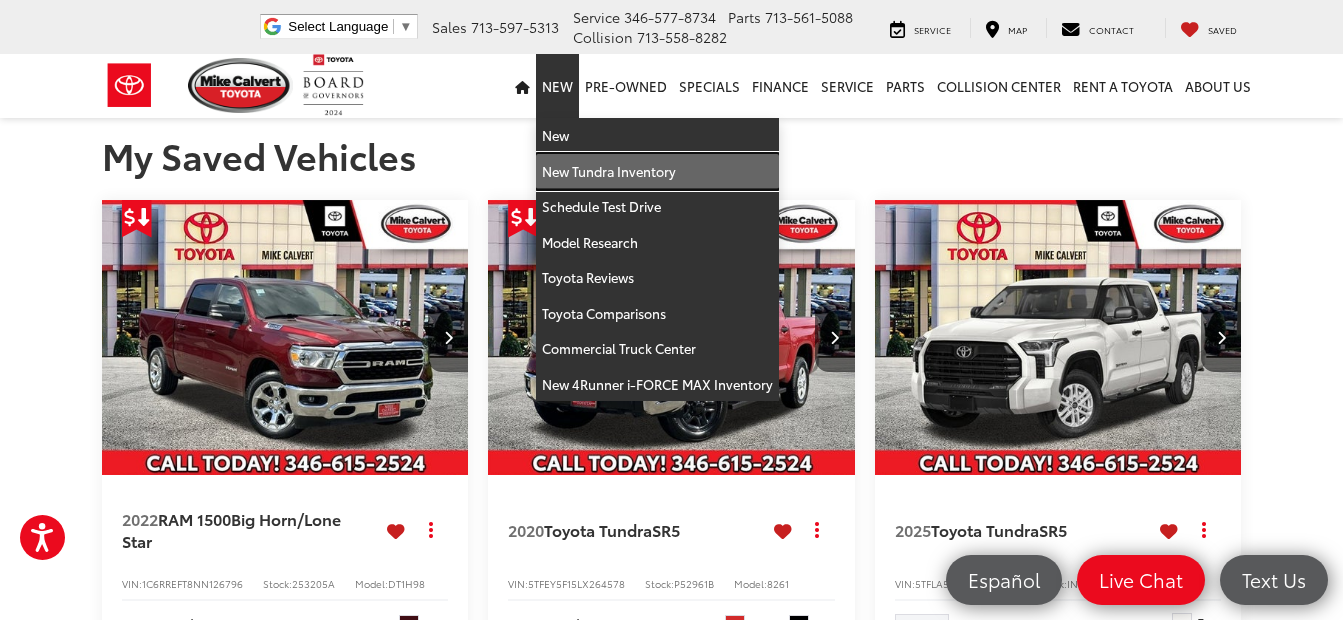 click on "New Tundra Inventory" at bounding box center (657, 172) 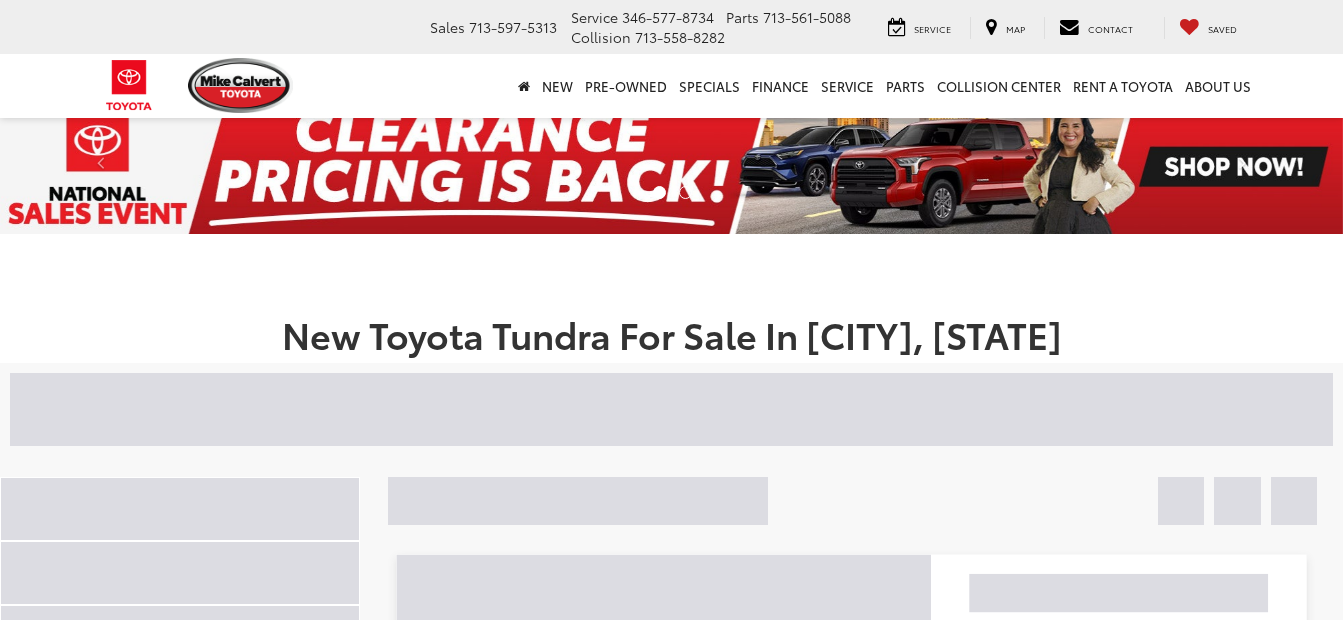 scroll, scrollTop: 0, scrollLeft: 0, axis: both 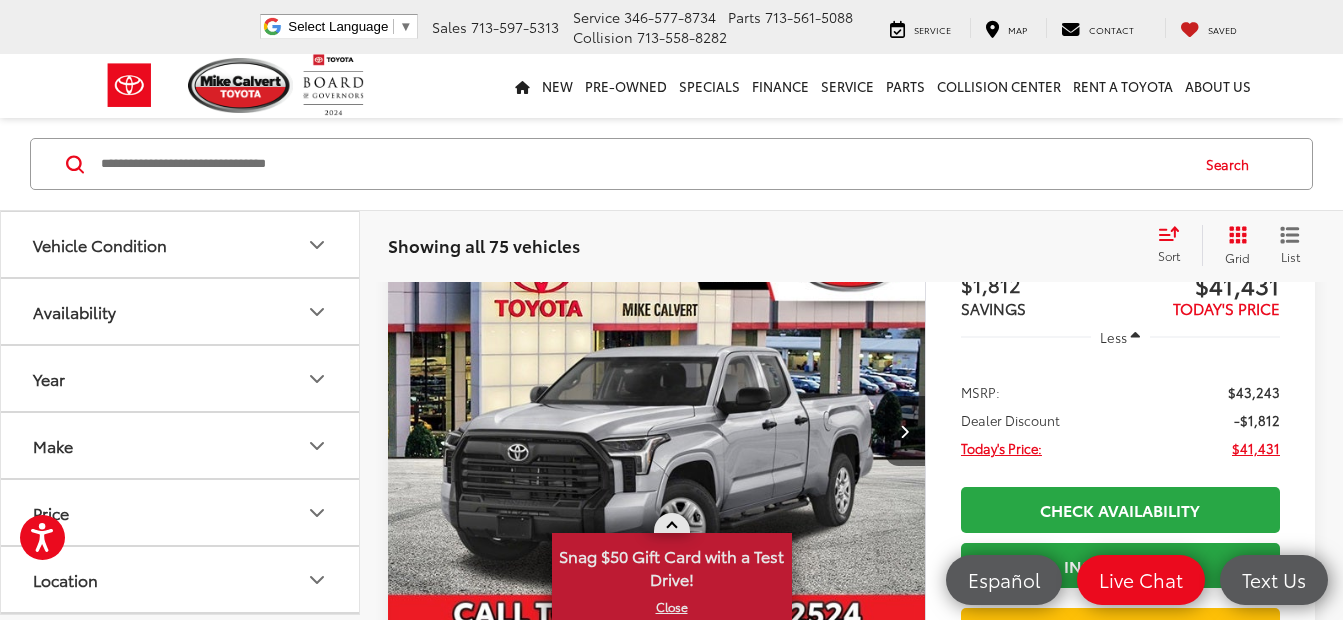 click at bounding box center [672, 523] 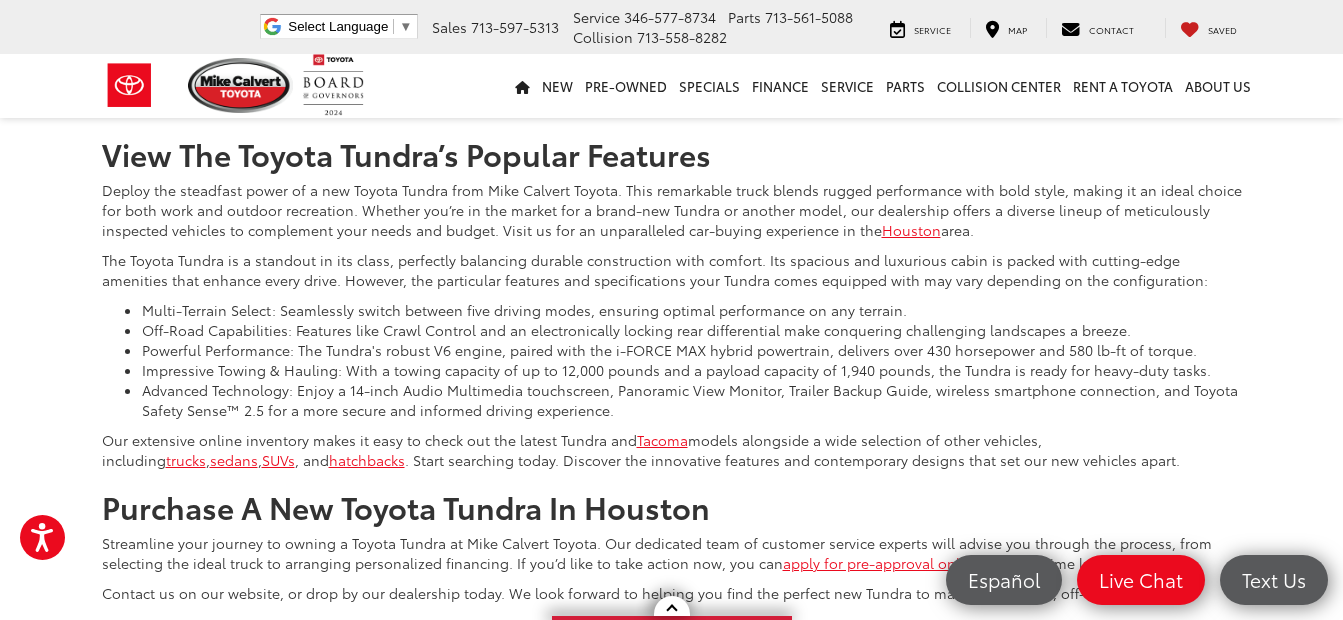 scroll, scrollTop: 8700, scrollLeft: 0, axis: vertical 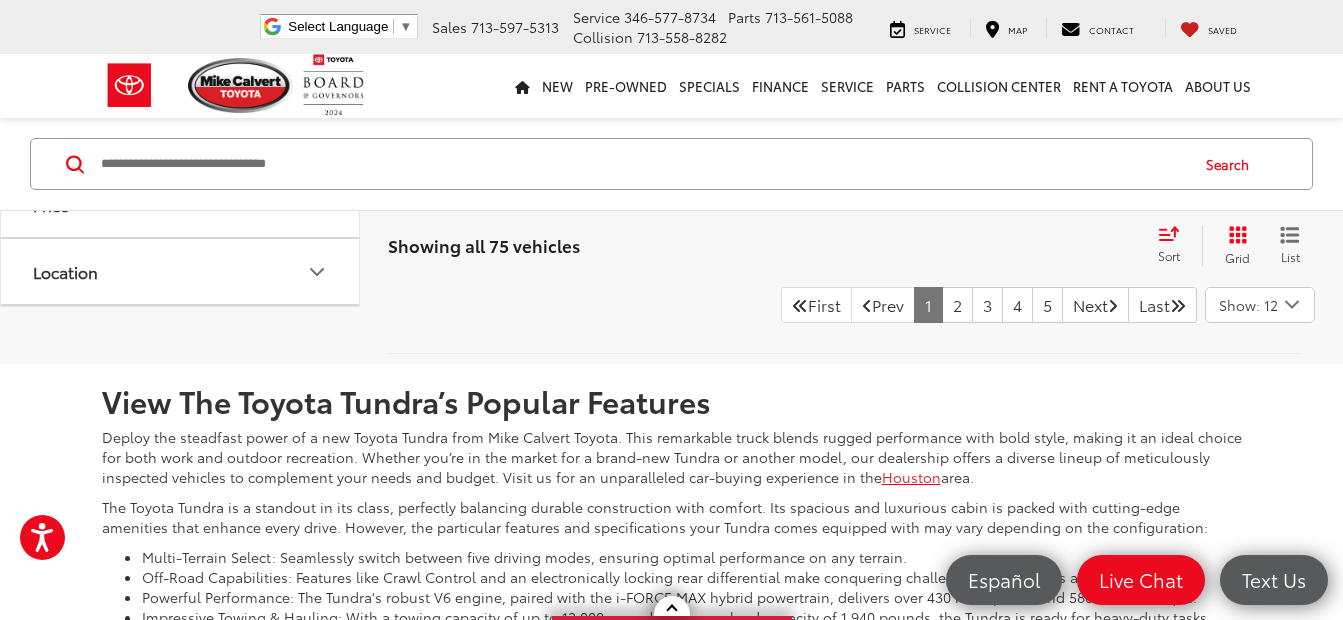 click 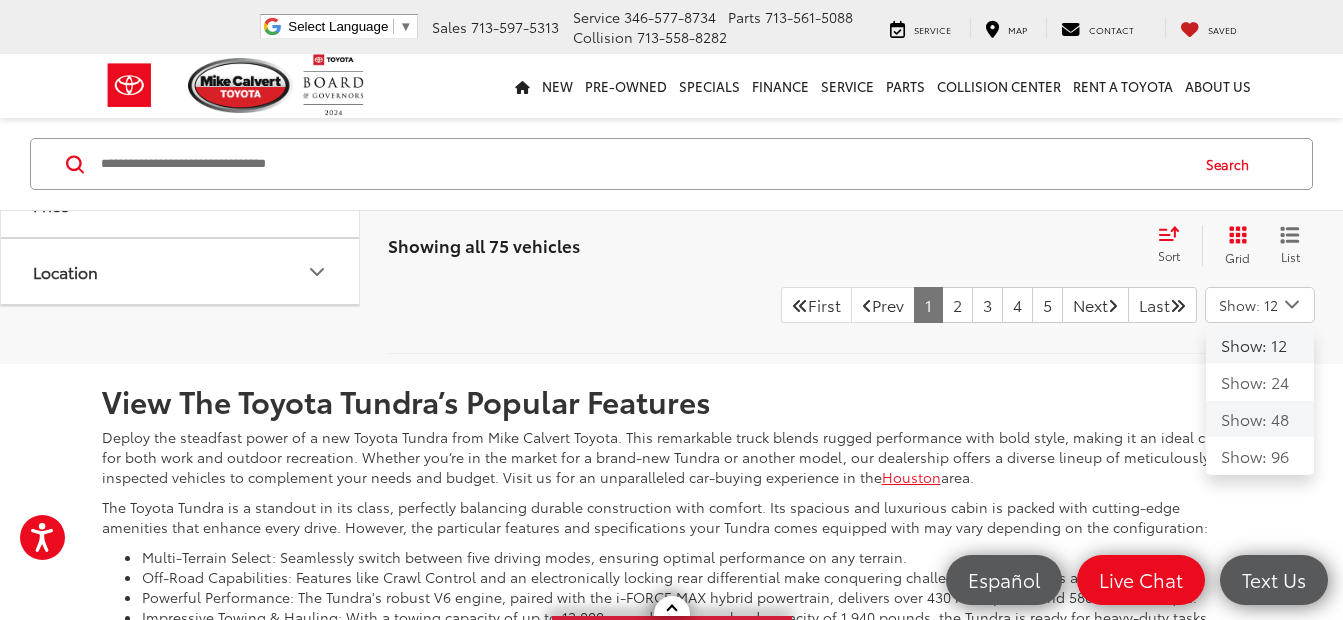 click on "Show: 48" 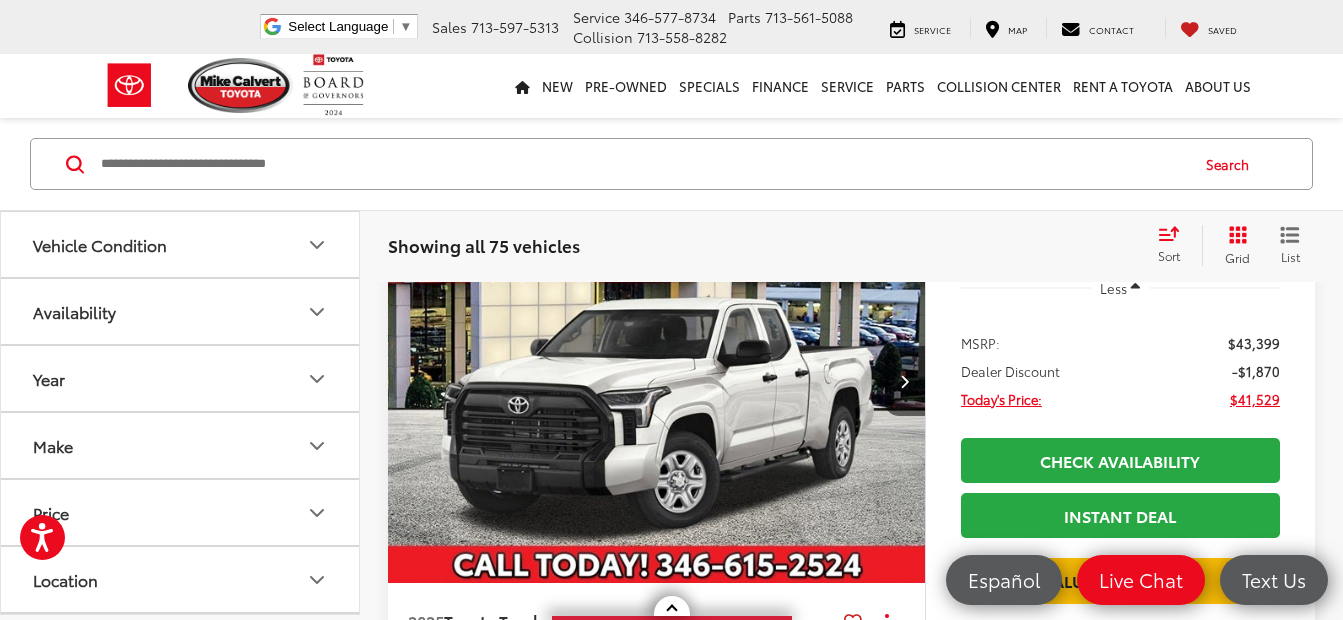 scroll, scrollTop: 345, scrollLeft: 0, axis: vertical 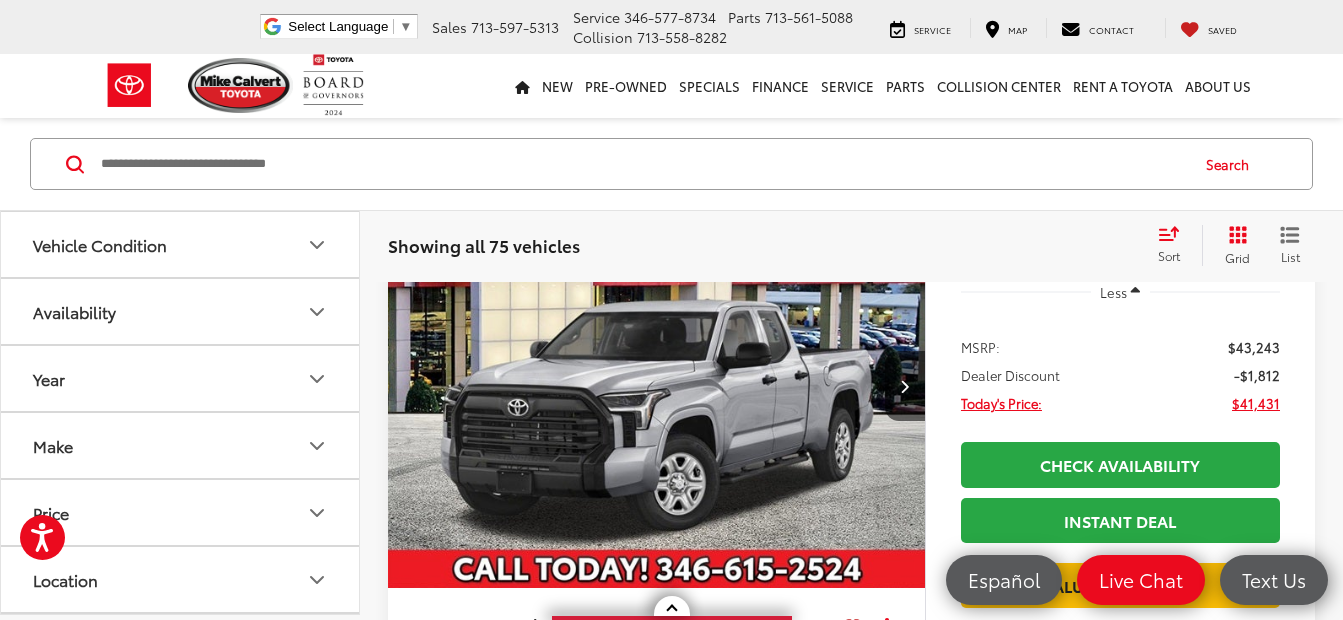 click 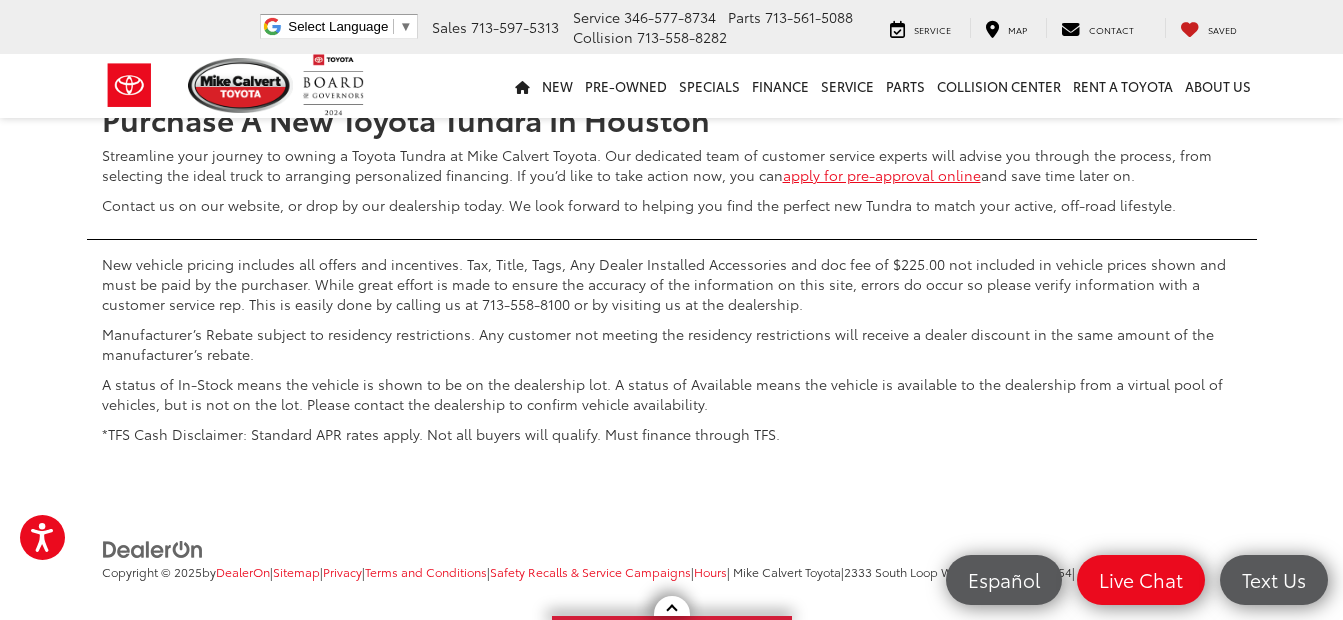 scroll, scrollTop: 21545, scrollLeft: 0, axis: vertical 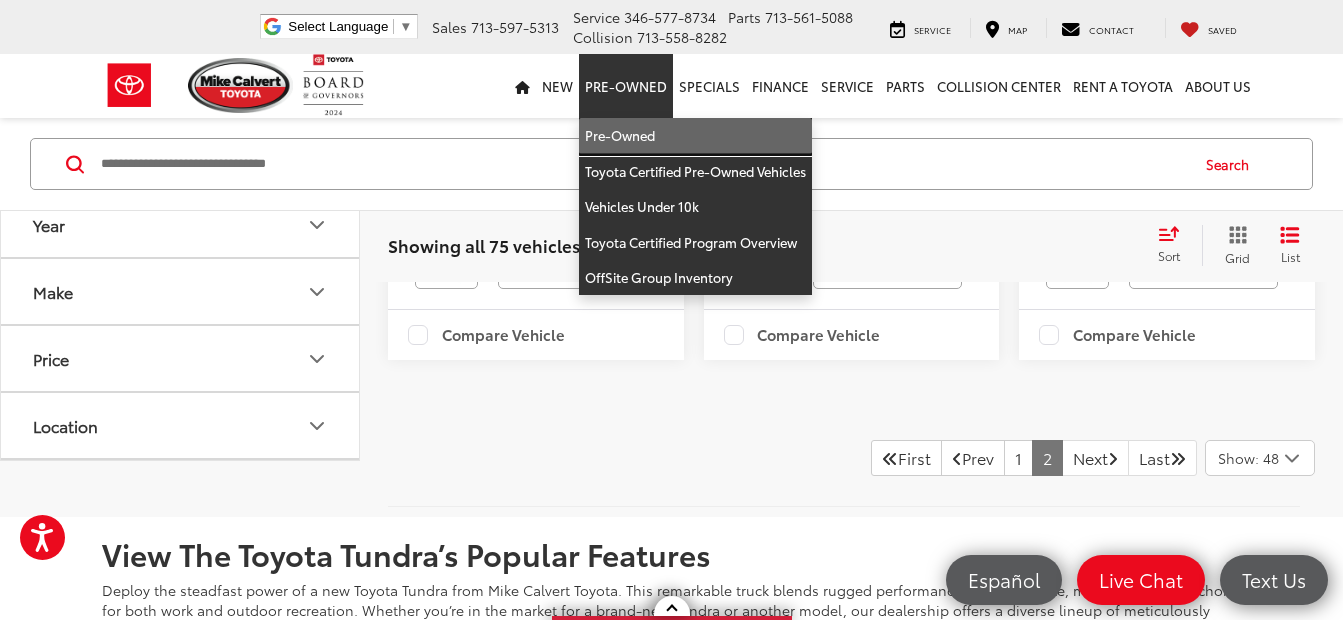 click on "Pre-Owned" at bounding box center [695, 136] 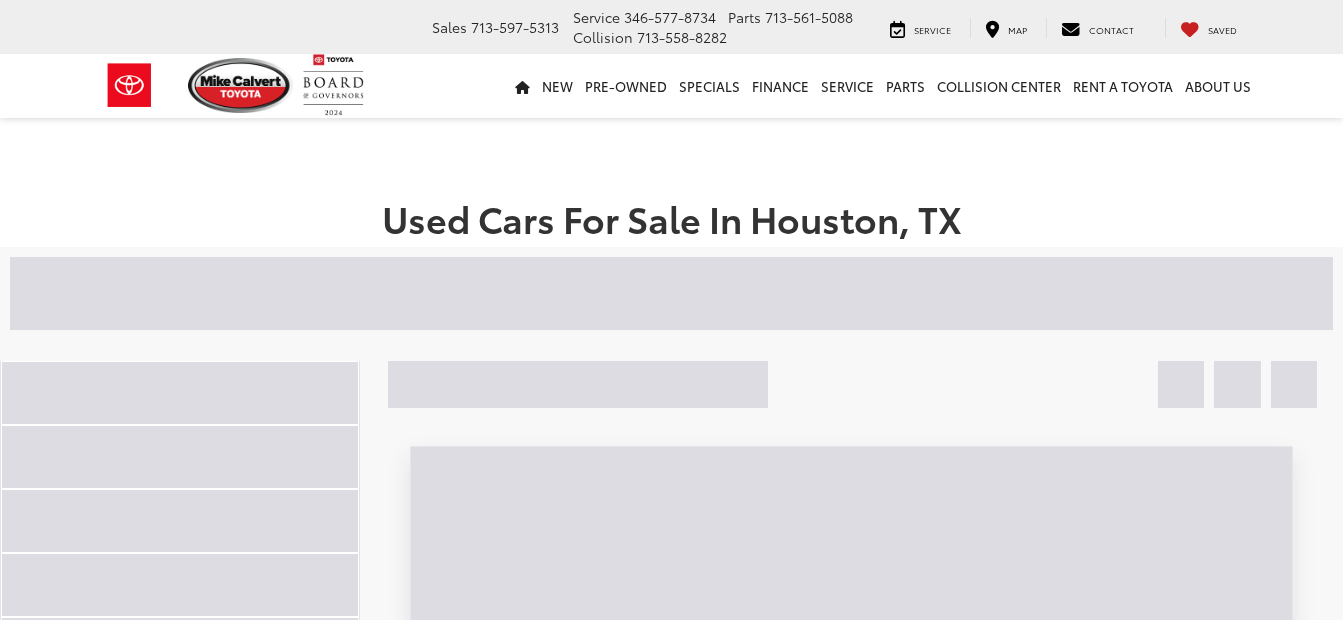 scroll, scrollTop: 0, scrollLeft: 0, axis: both 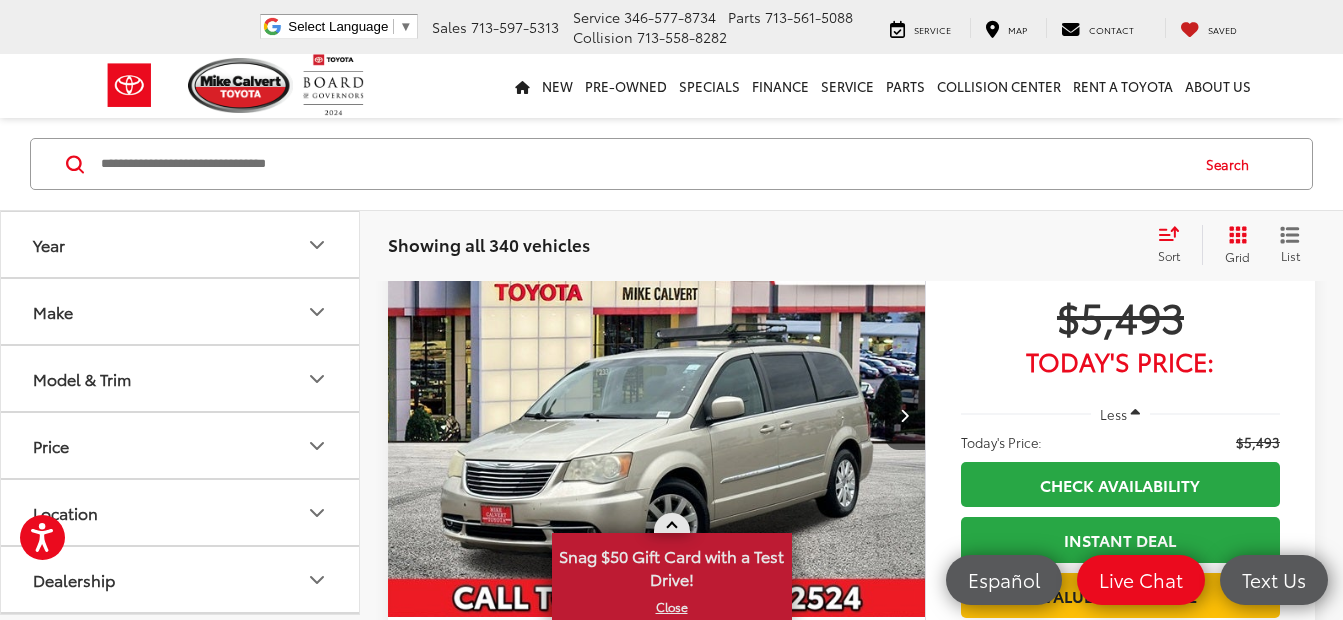 click at bounding box center [671, 527] 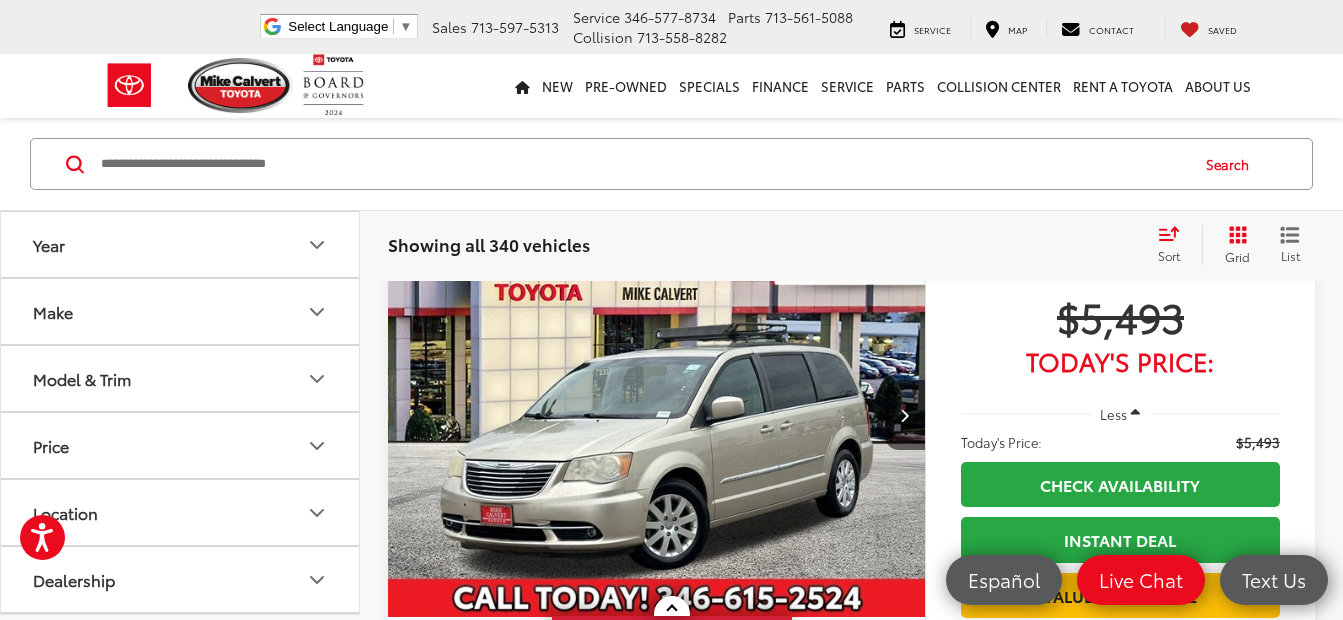 click 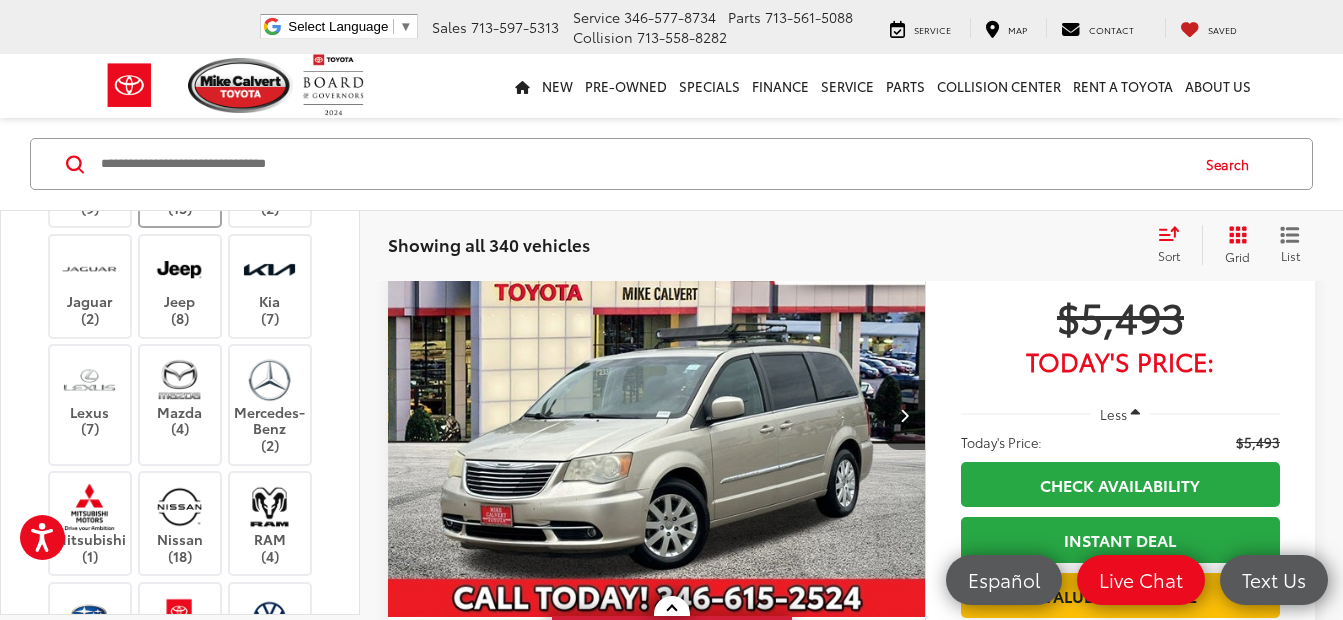 scroll, scrollTop: 400, scrollLeft: 0, axis: vertical 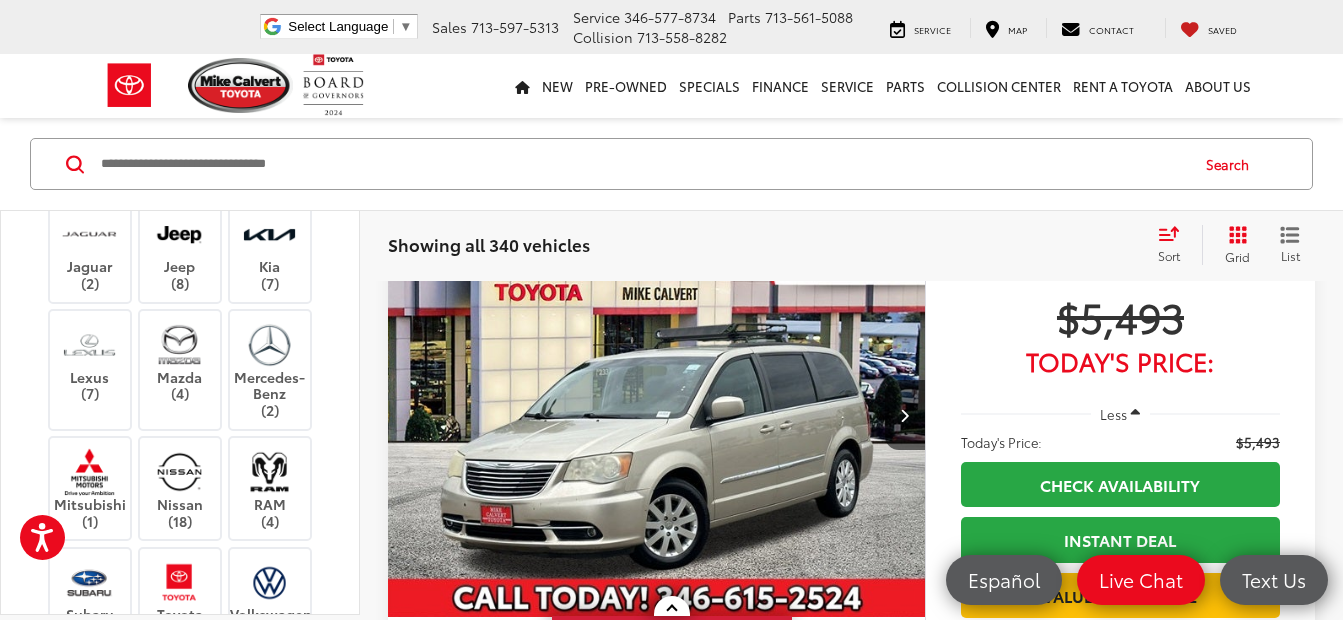 click at bounding box center [90, 148] 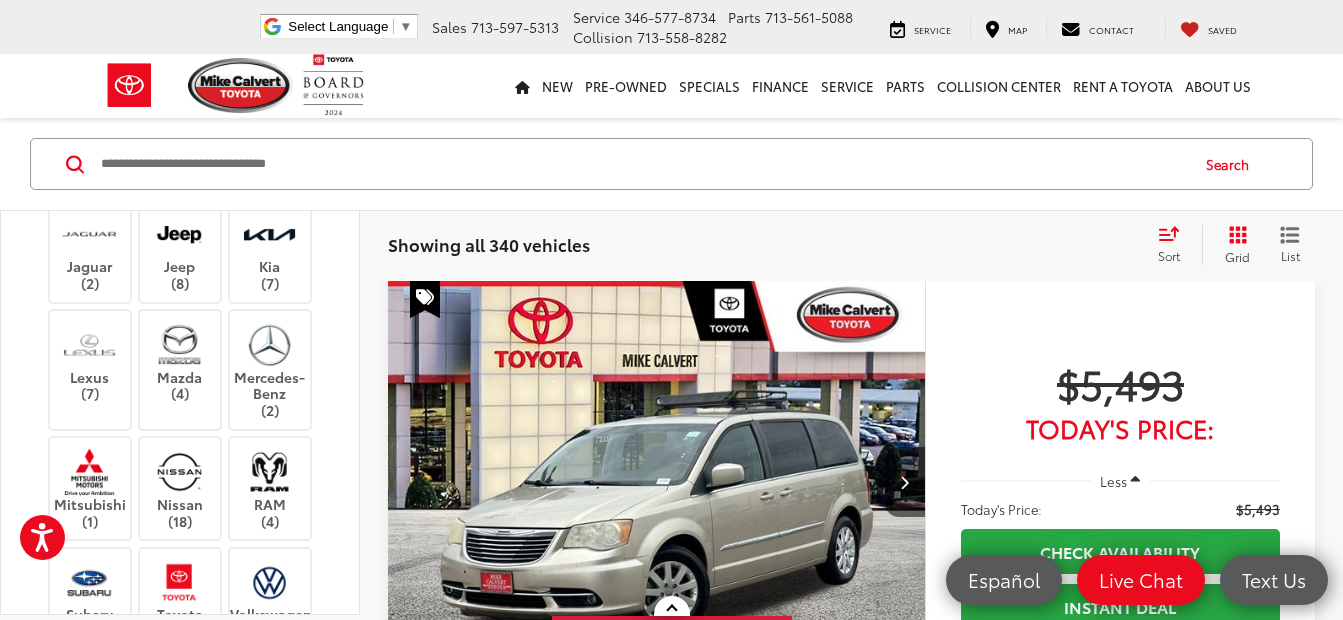 scroll, scrollTop: 129, scrollLeft: 0, axis: vertical 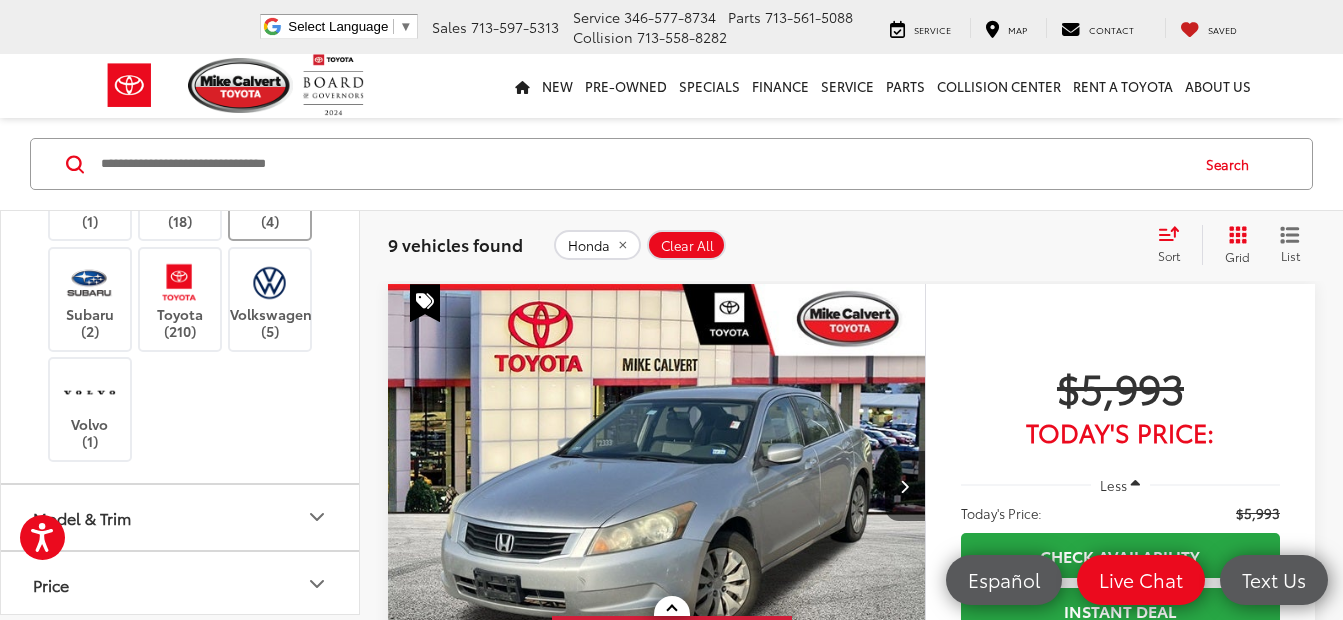 click at bounding box center [269, 171] 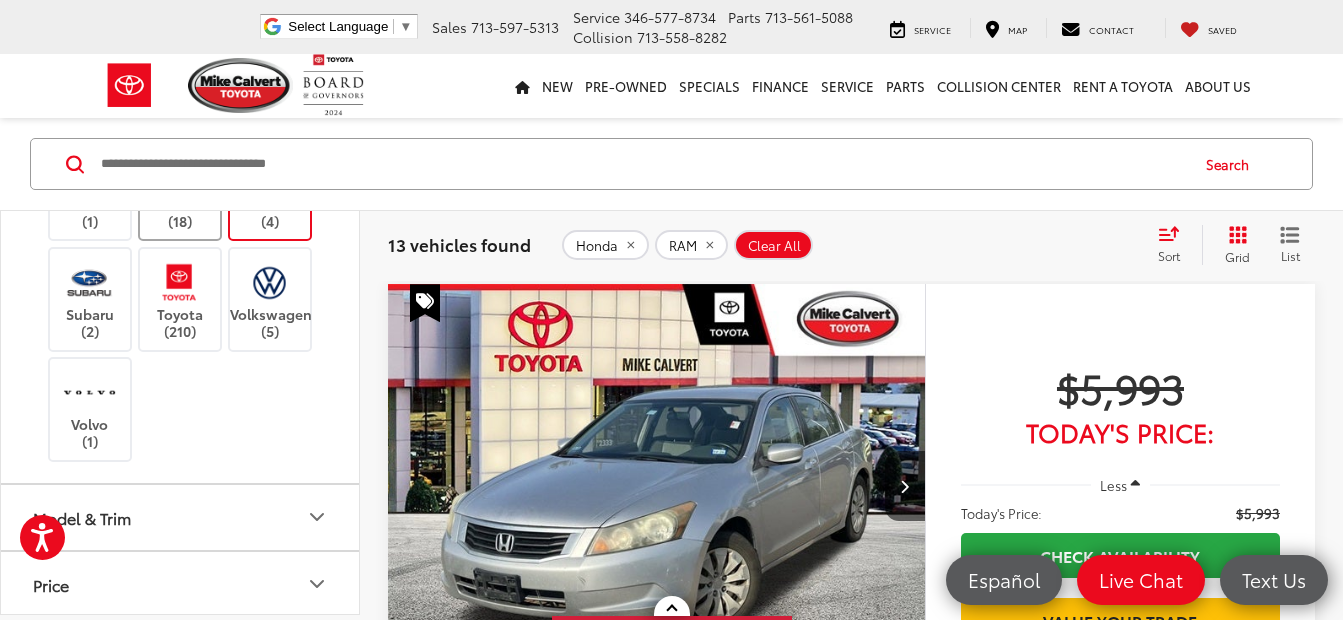 click at bounding box center [179, 171] 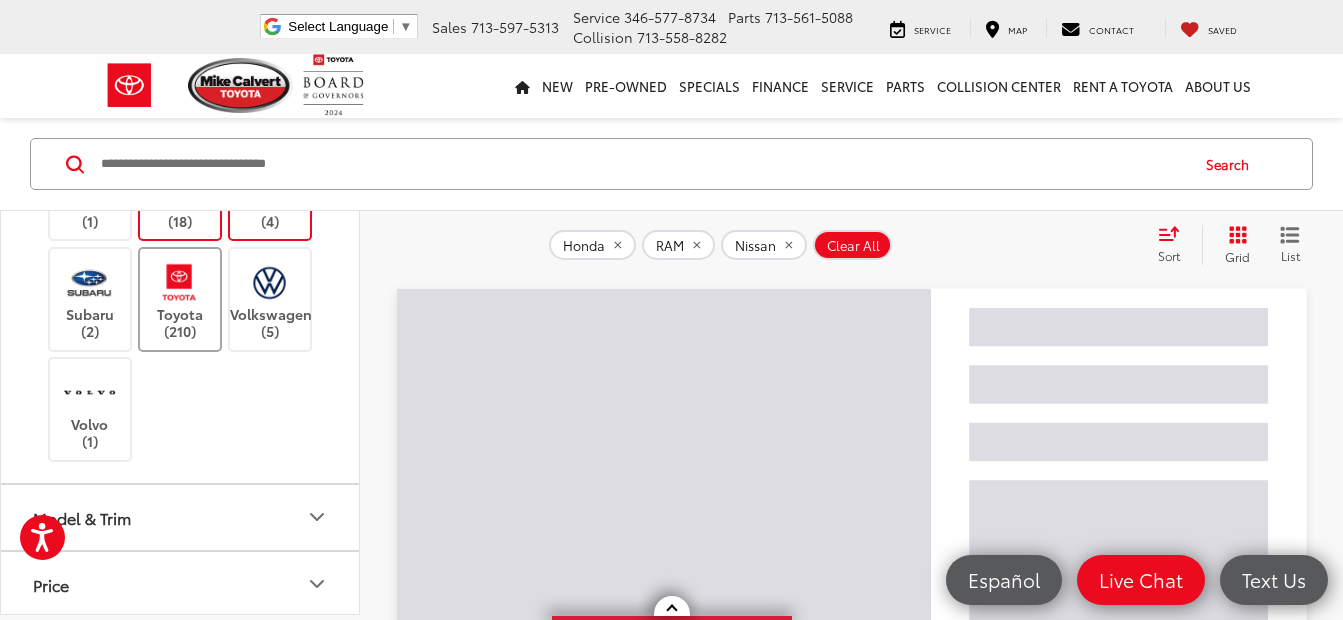 click at bounding box center (179, 282) 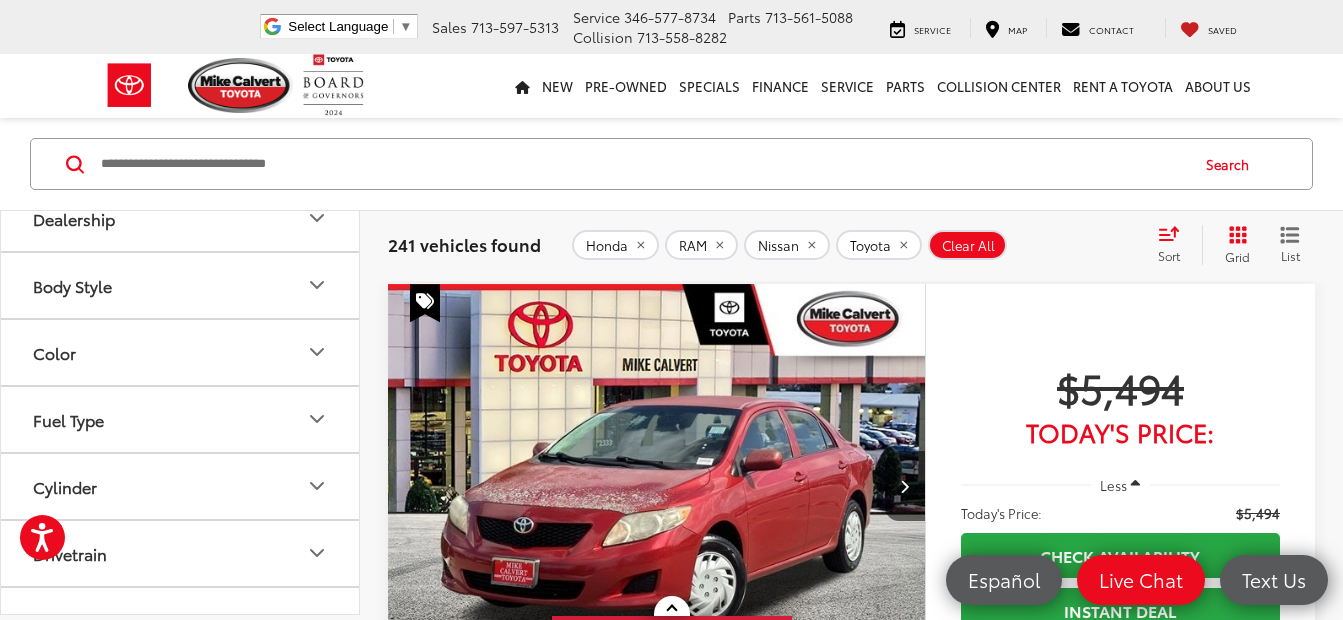 scroll, scrollTop: 1100, scrollLeft: 0, axis: vertical 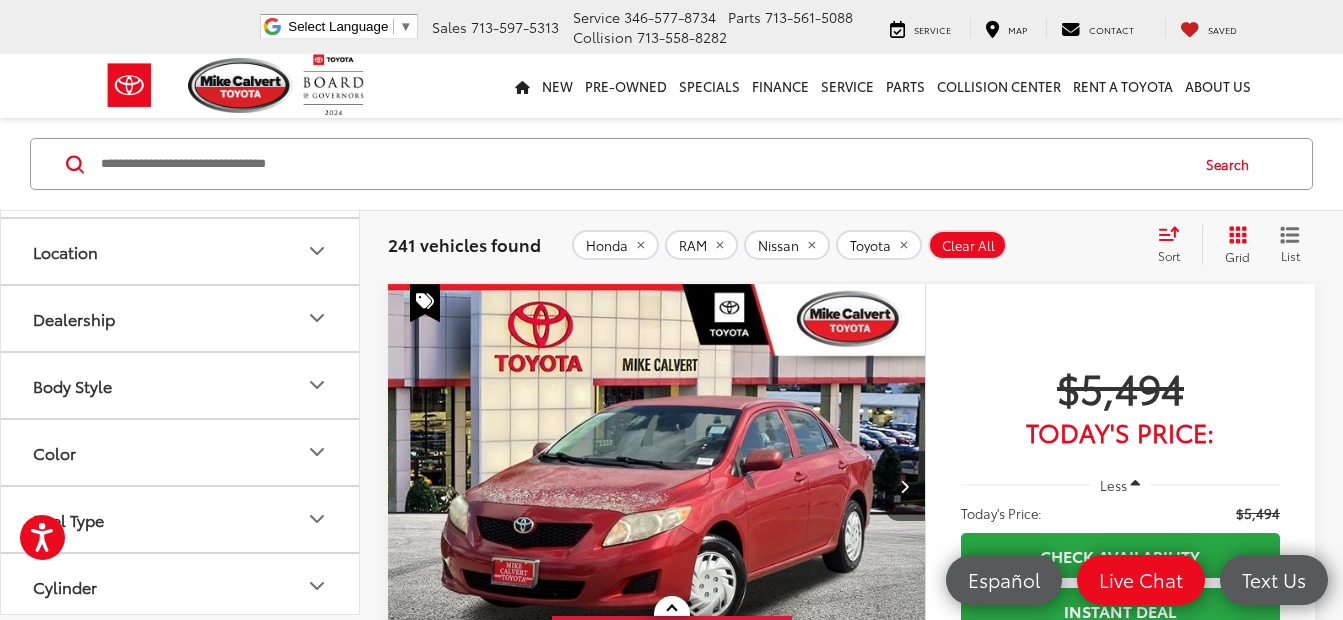 click 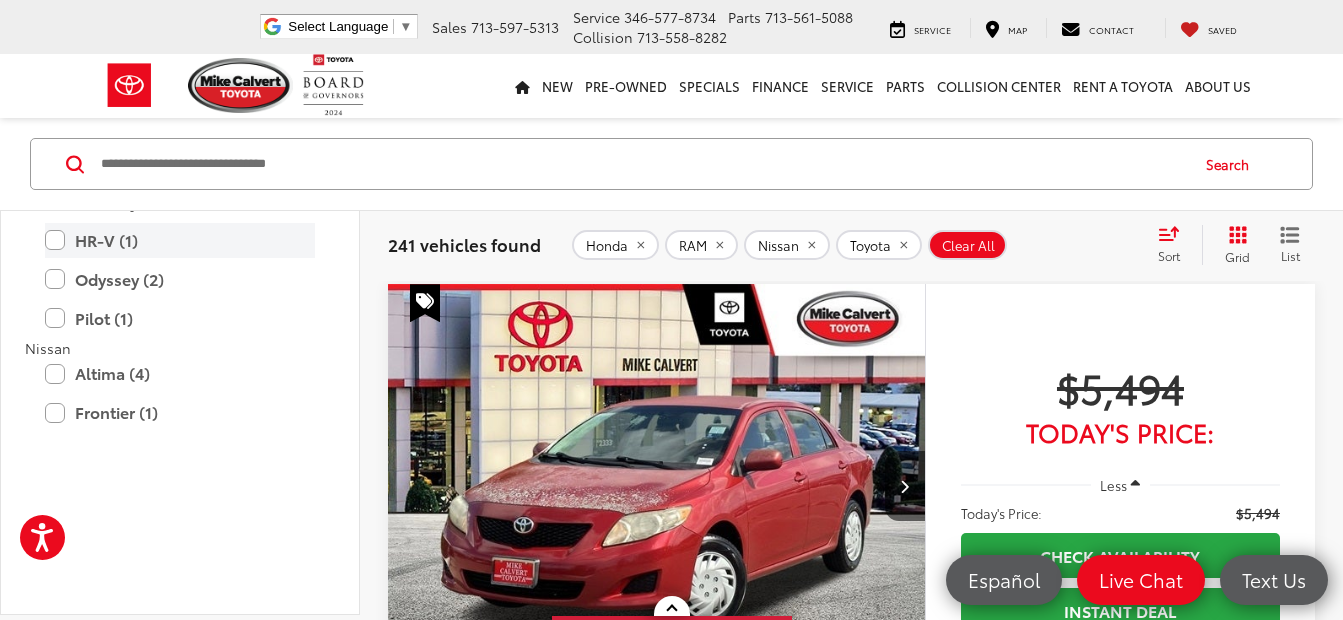 scroll, scrollTop: 1300, scrollLeft: 0, axis: vertical 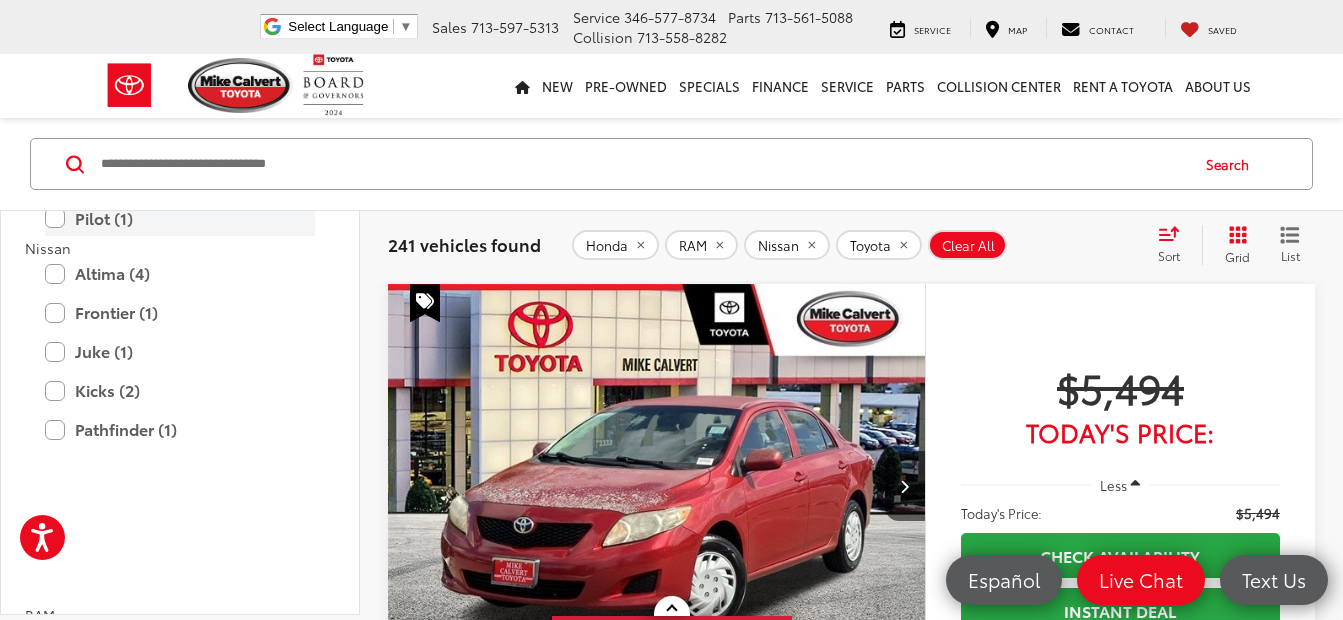 click on "Pilot (1)" at bounding box center [180, 218] 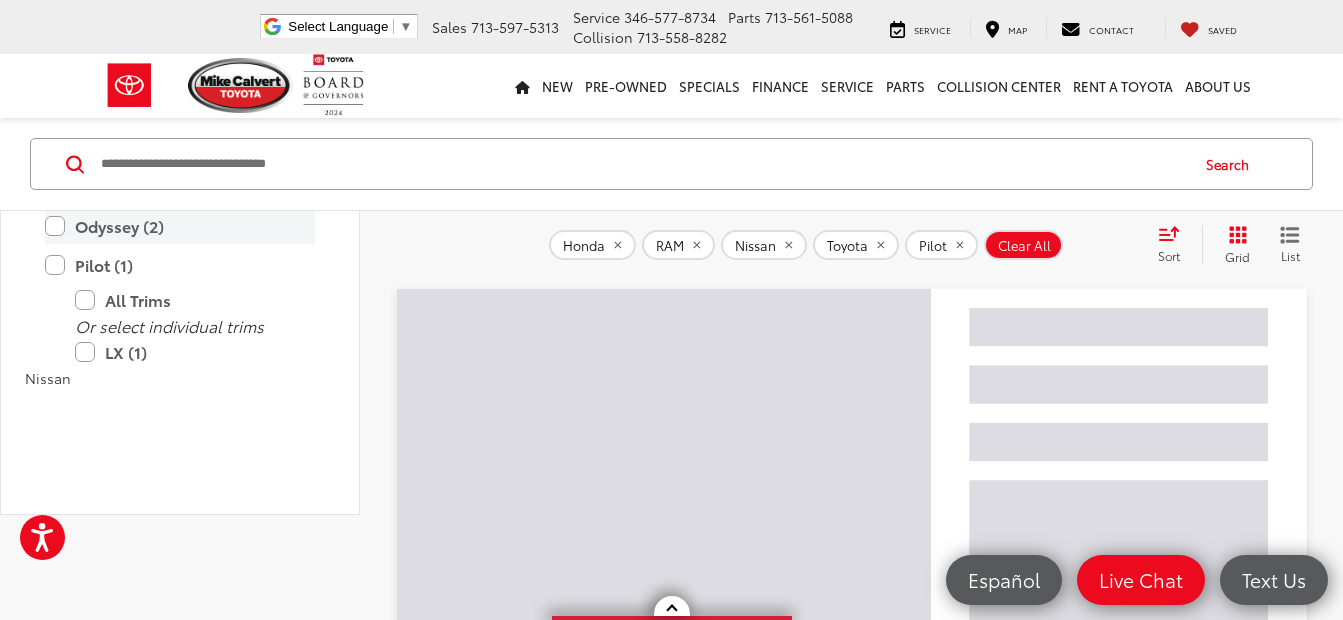scroll, scrollTop: 29, scrollLeft: 0, axis: vertical 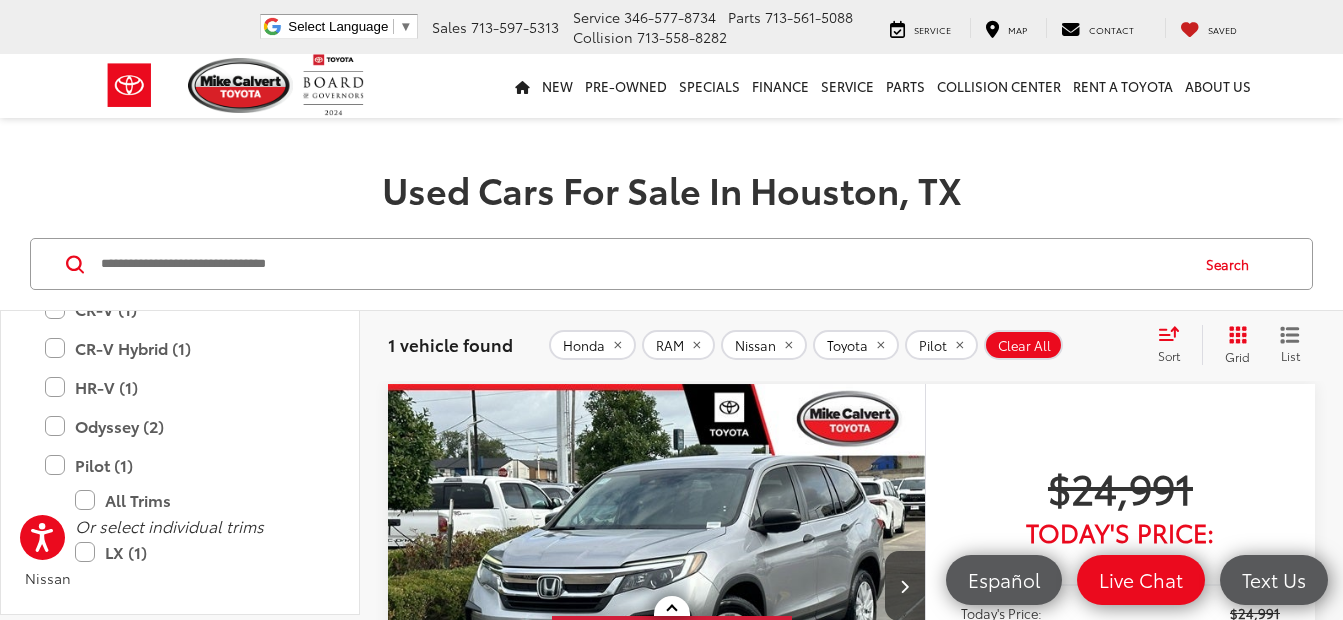 click on "Accord (1)" at bounding box center [180, 231] 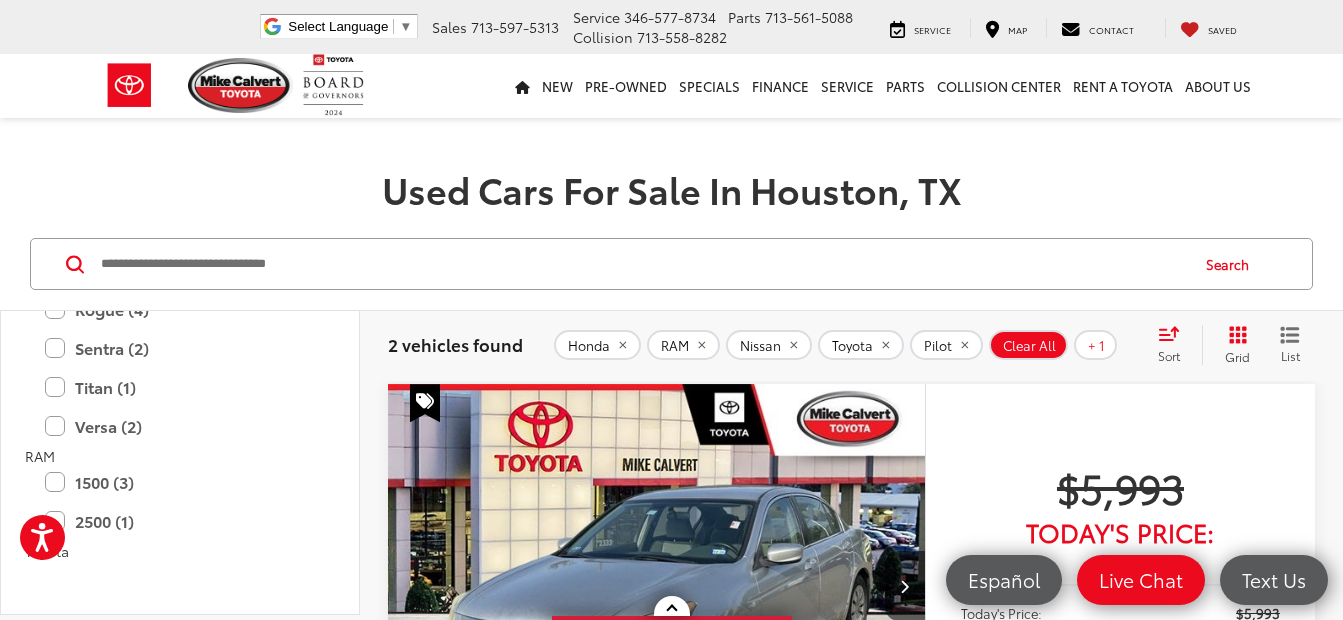 scroll, scrollTop: 1651, scrollLeft: 0, axis: vertical 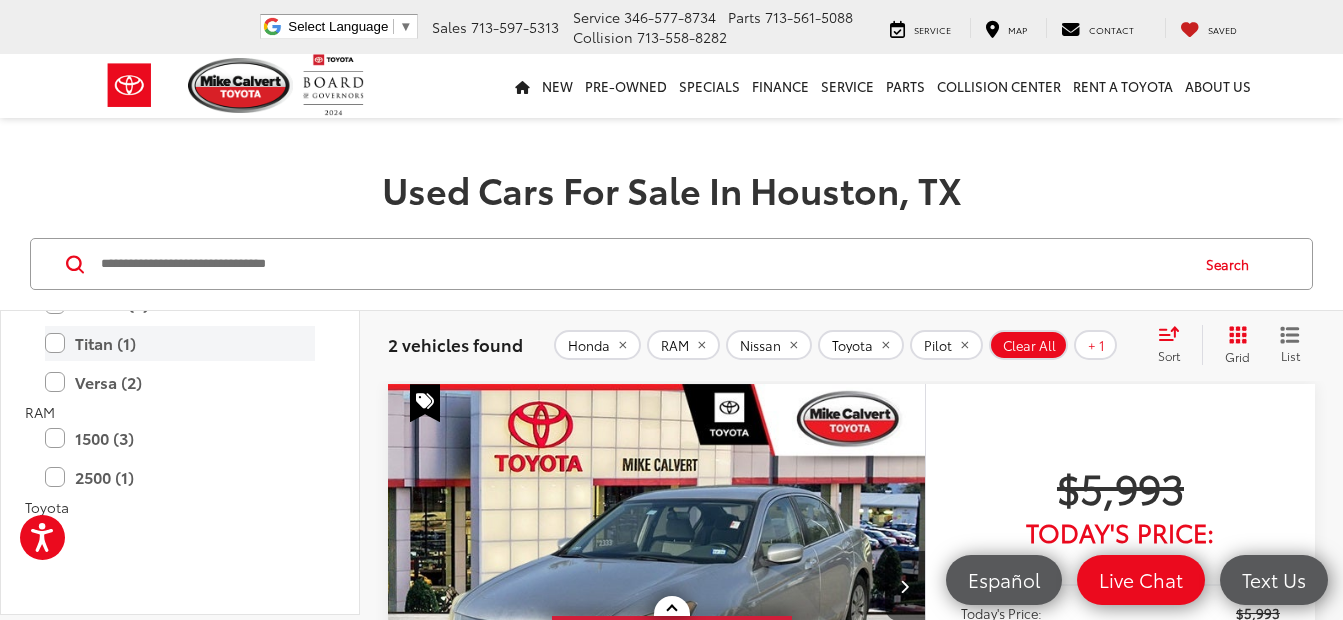 click on "Titan (1)" at bounding box center (180, 343) 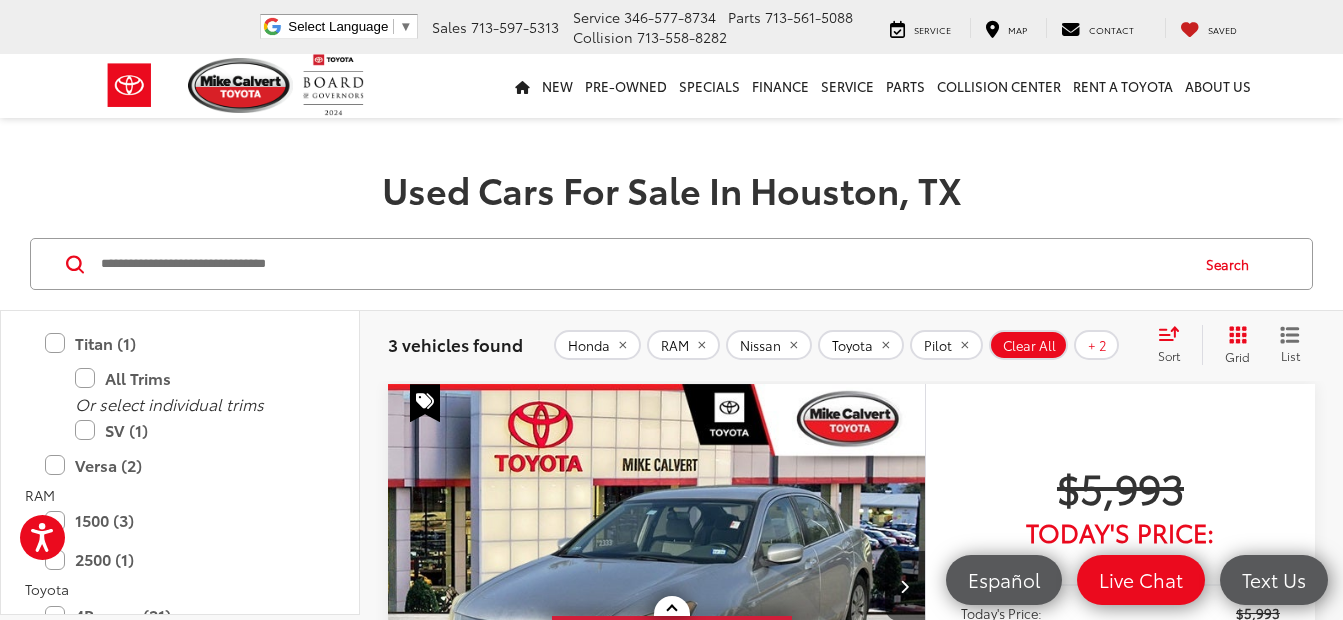 scroll, scrollTop: 1868, scrollLeft: 0, axis: vertical 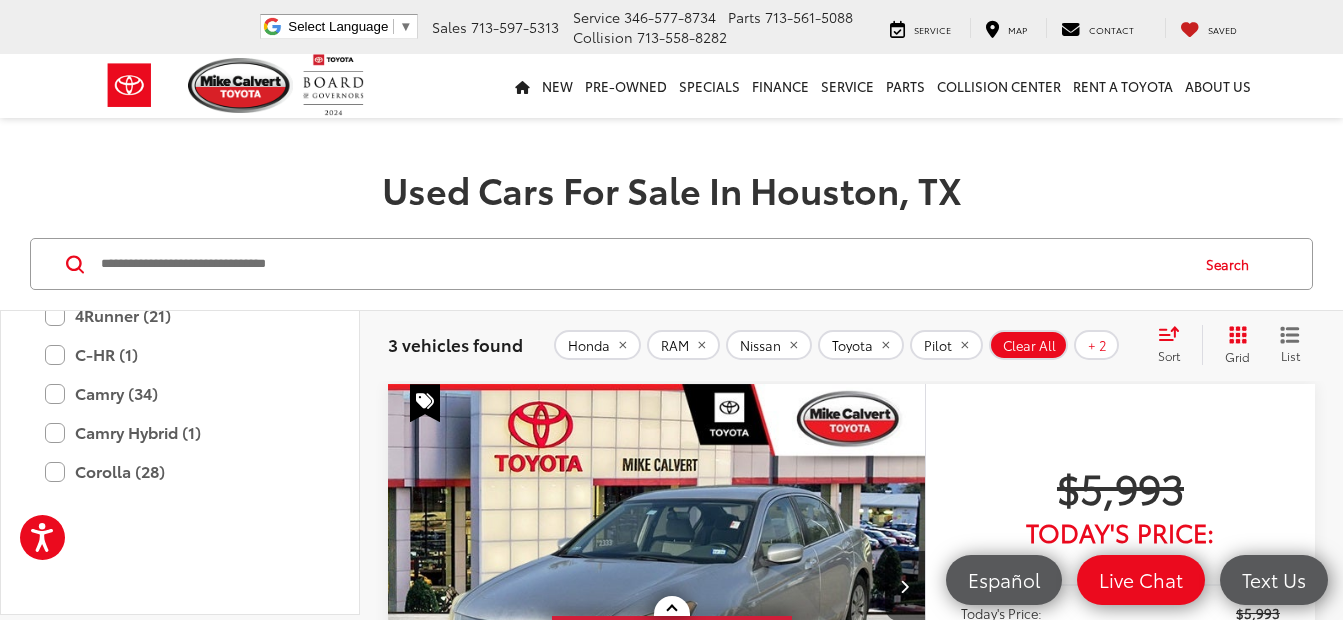 click on "1500 (3)" at bounding box center (180, 221) 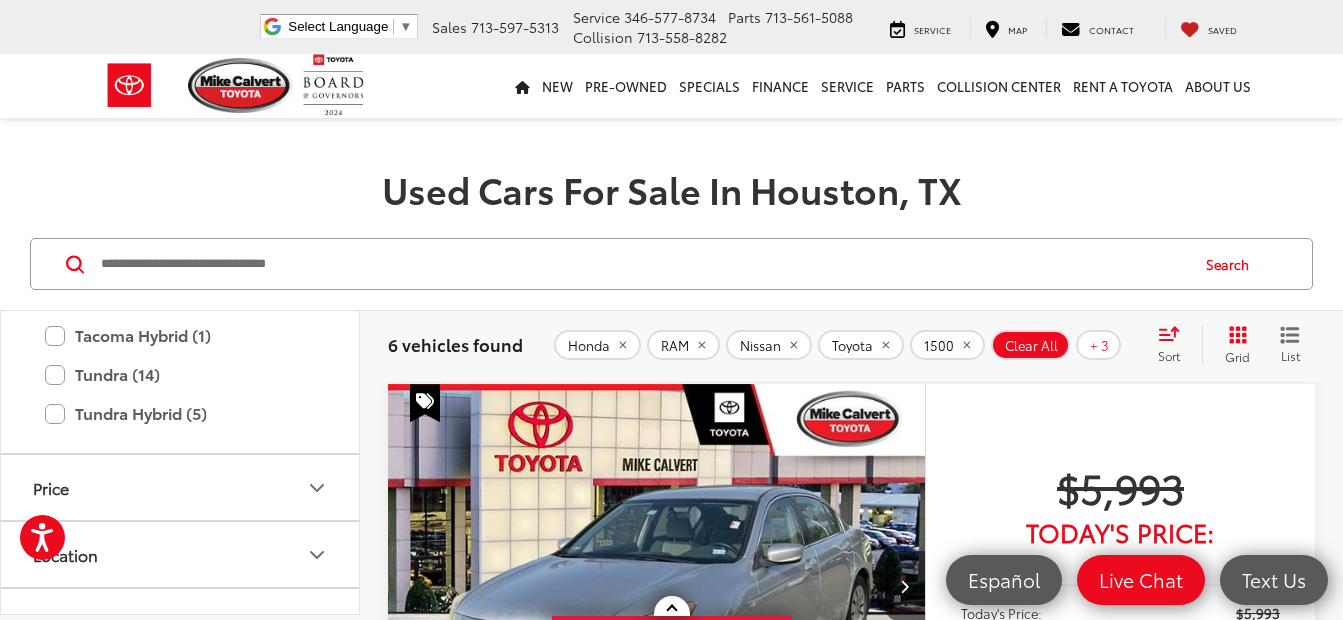 scroll, scrollTop: 2650, scrollLeft: 0, axis: vertical 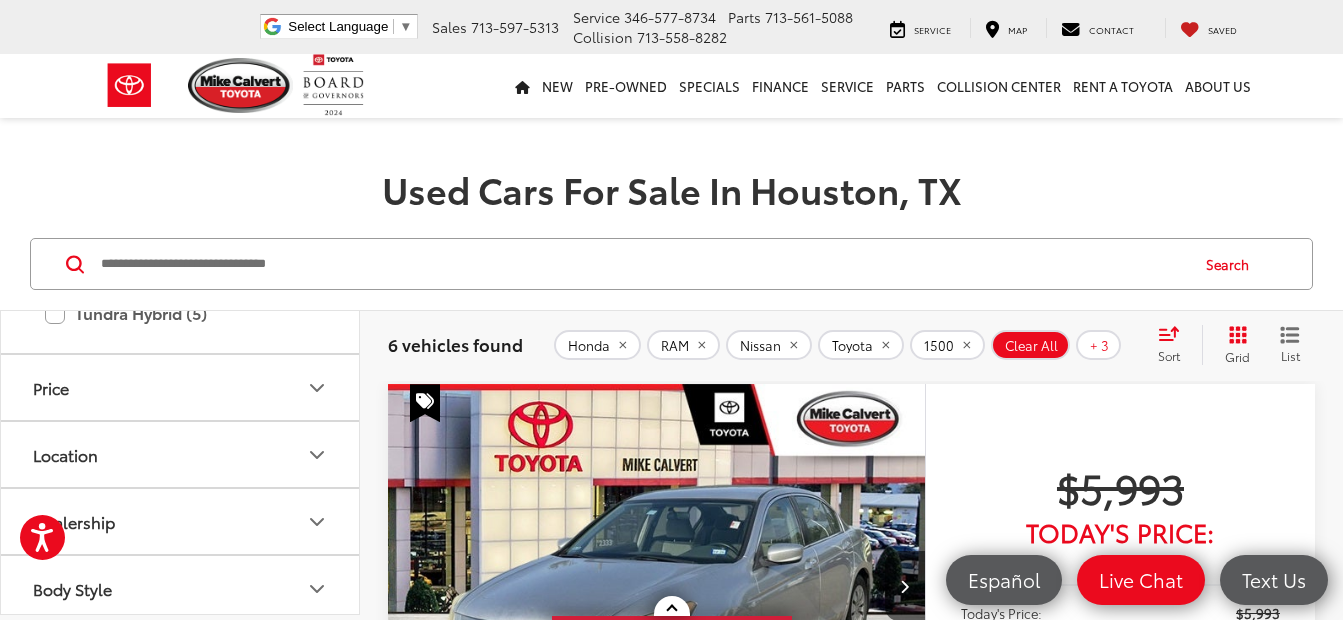 click on "Tundra (14)" at bounding box center (180, 274) 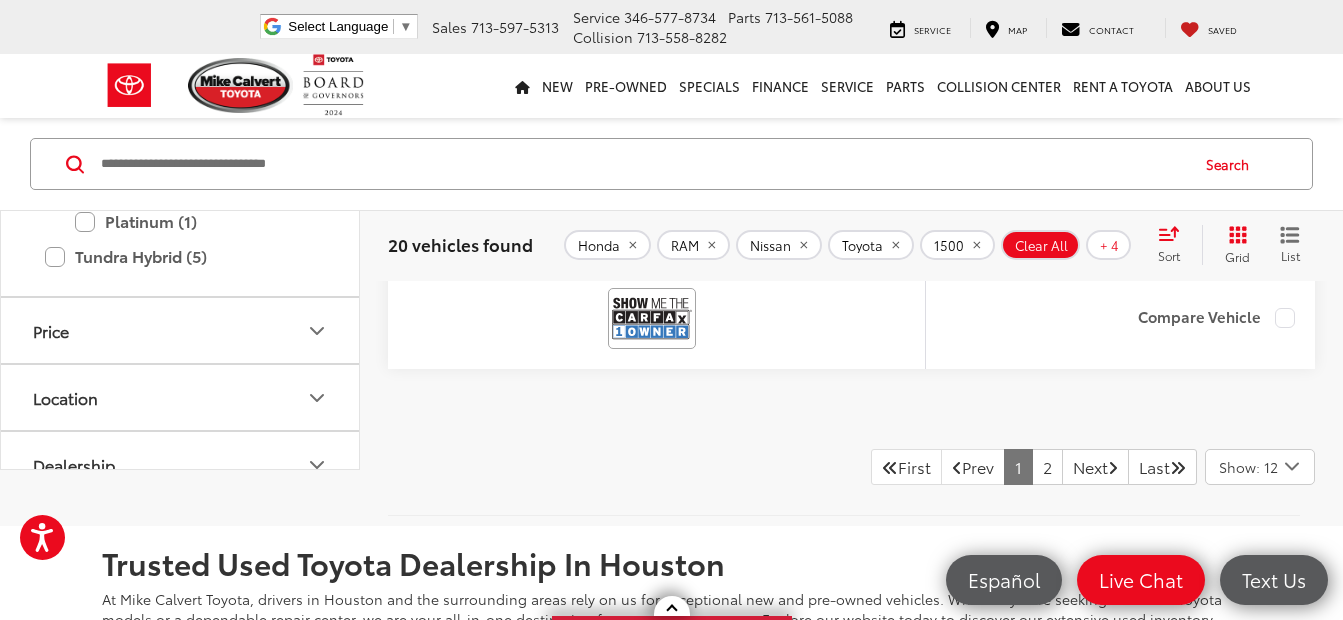 scroll, scrollTop: 8429, scrollLeft: 0, axis: vertical 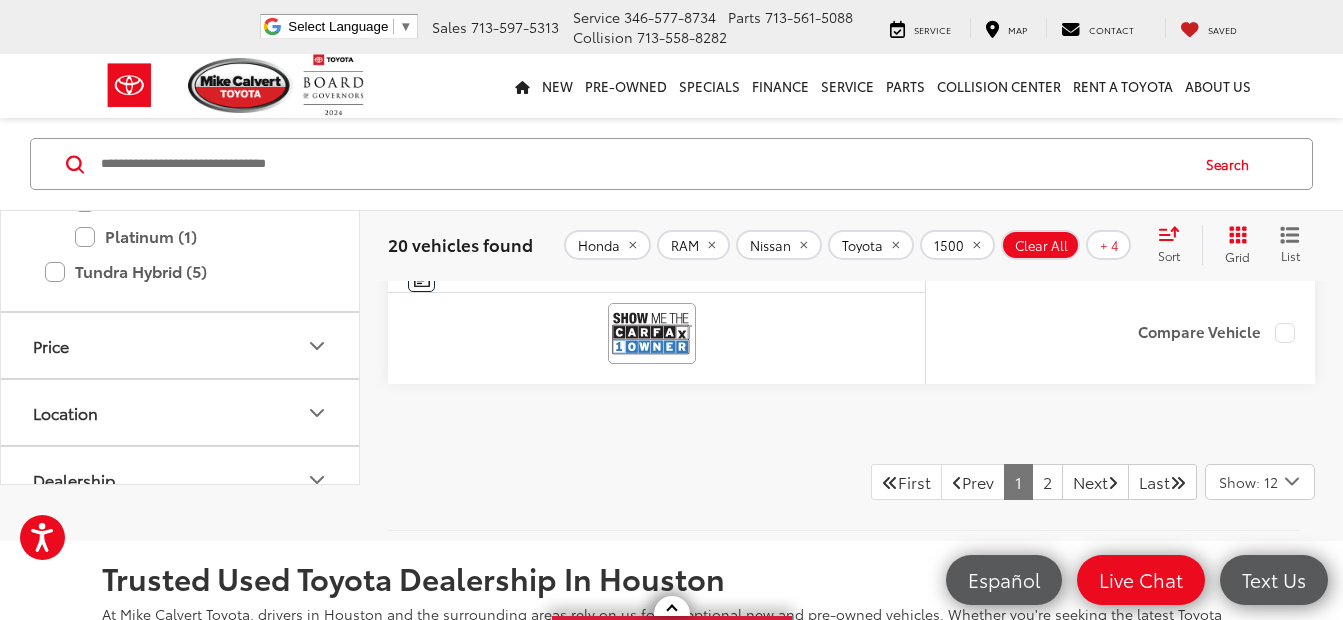 click 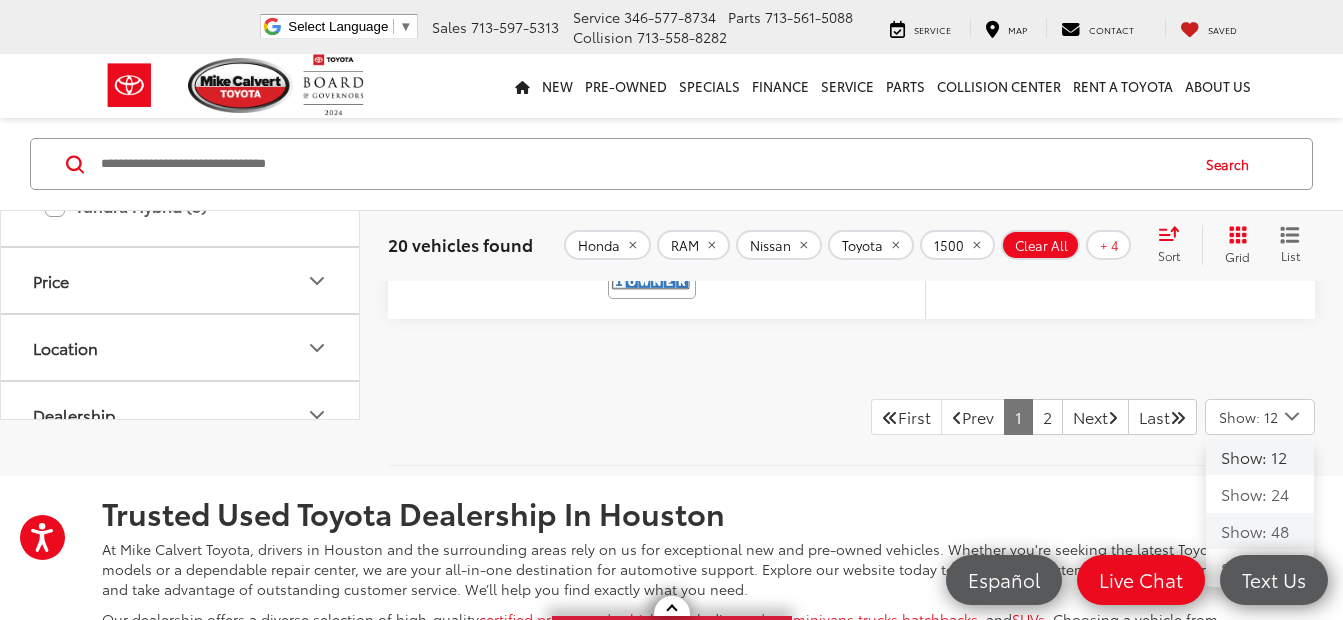 scroll, scrollTop: 8529, scrollLeft: 0, axis: vertical 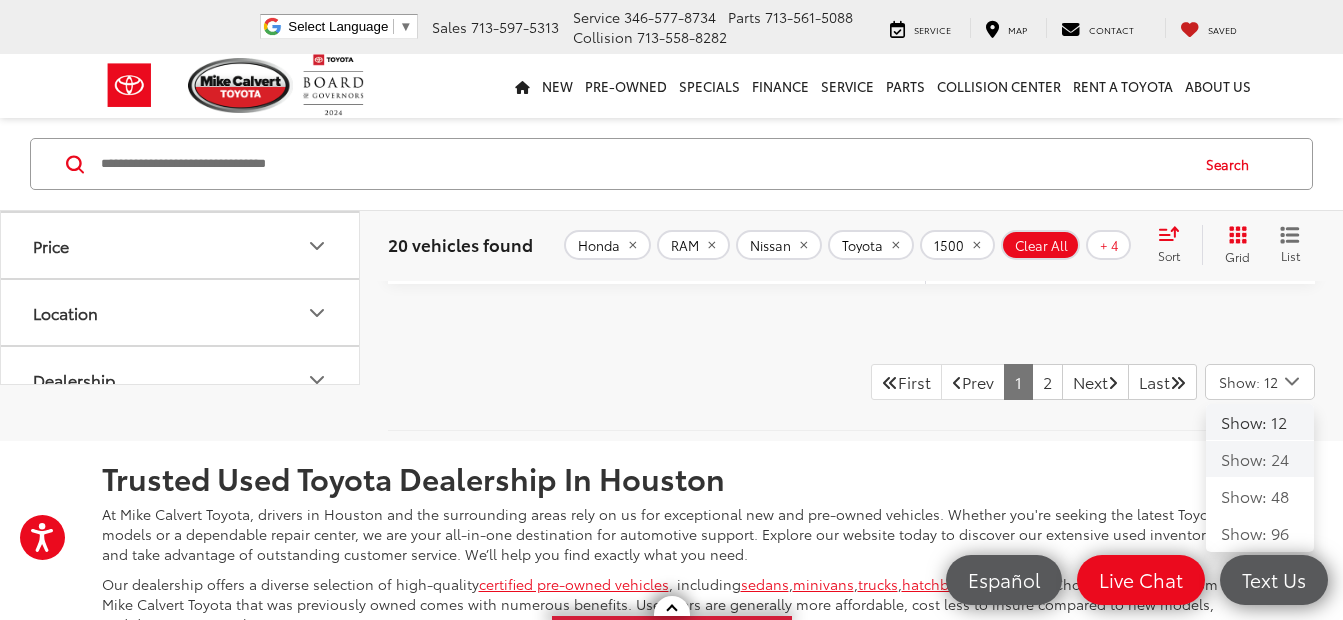 click on "Show: 24" 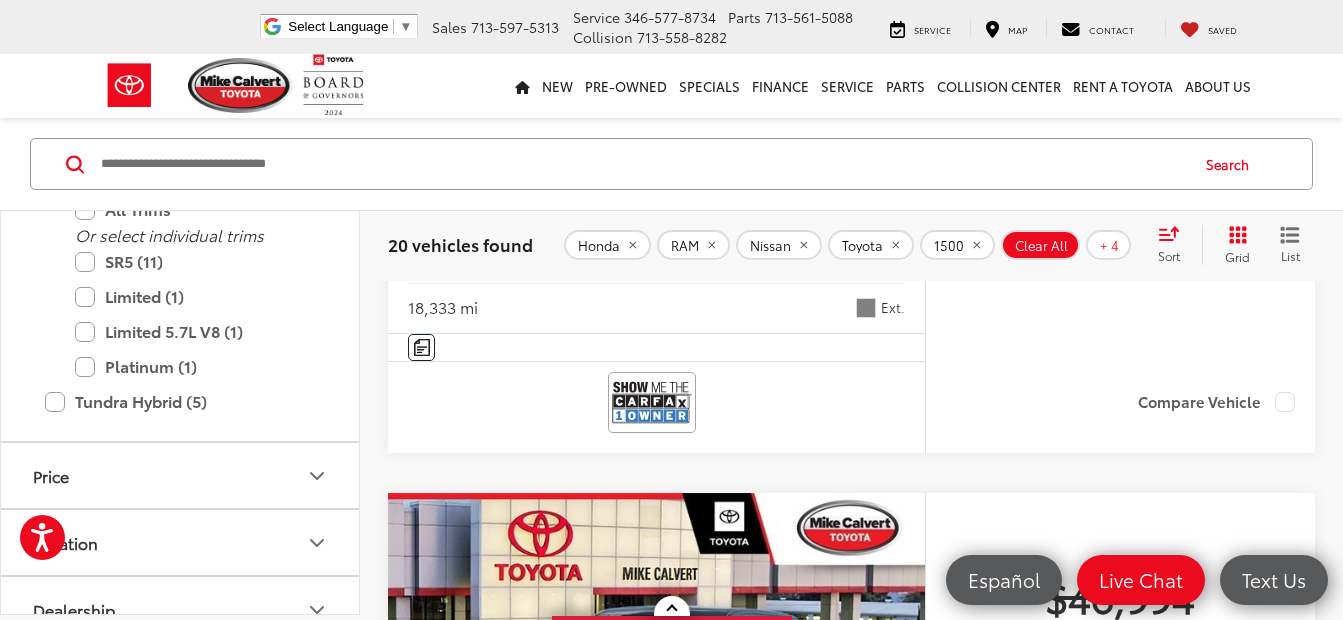 scroll, scrollTop: 10929, scrollLeft: 0, axis: vertical 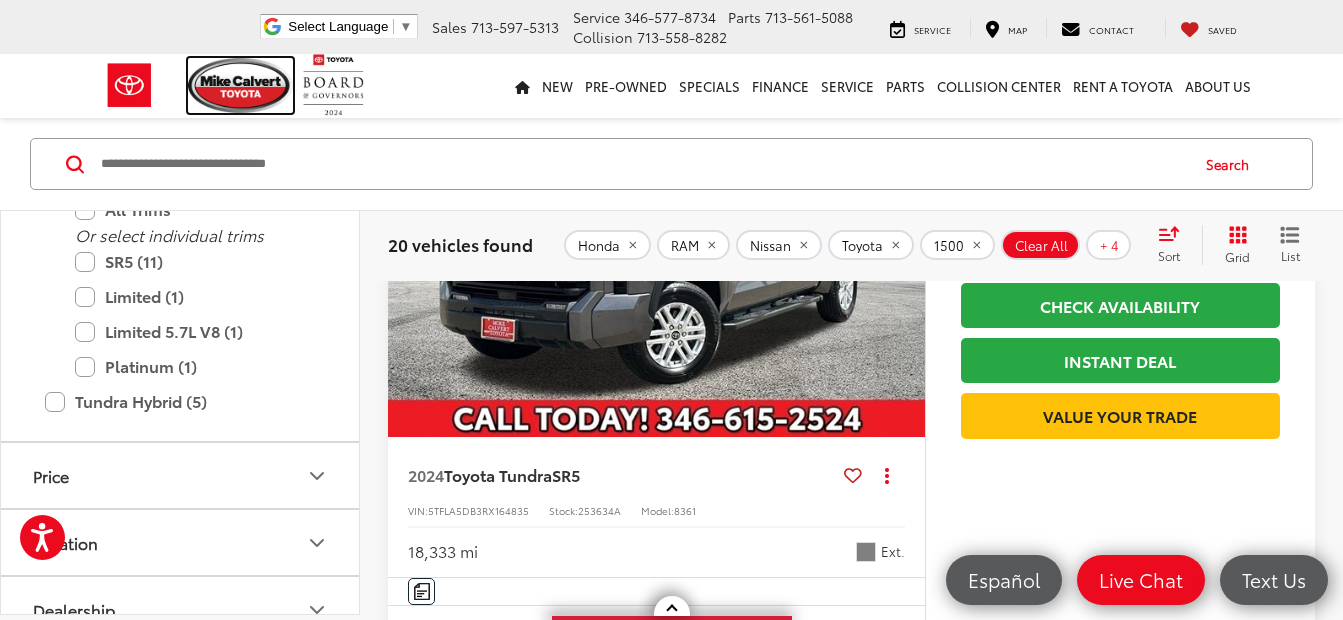 click at bounding box center (241, 85) 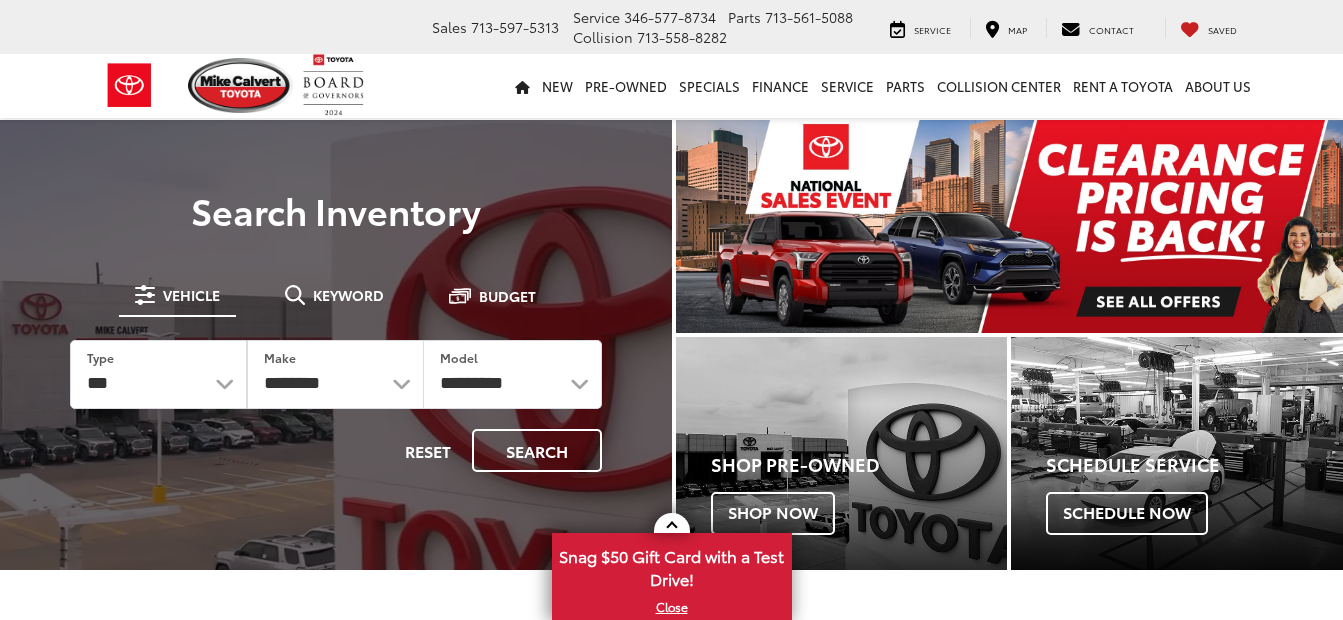 scroll, scrollTop: 0, scrollLeft: 0, axis: both 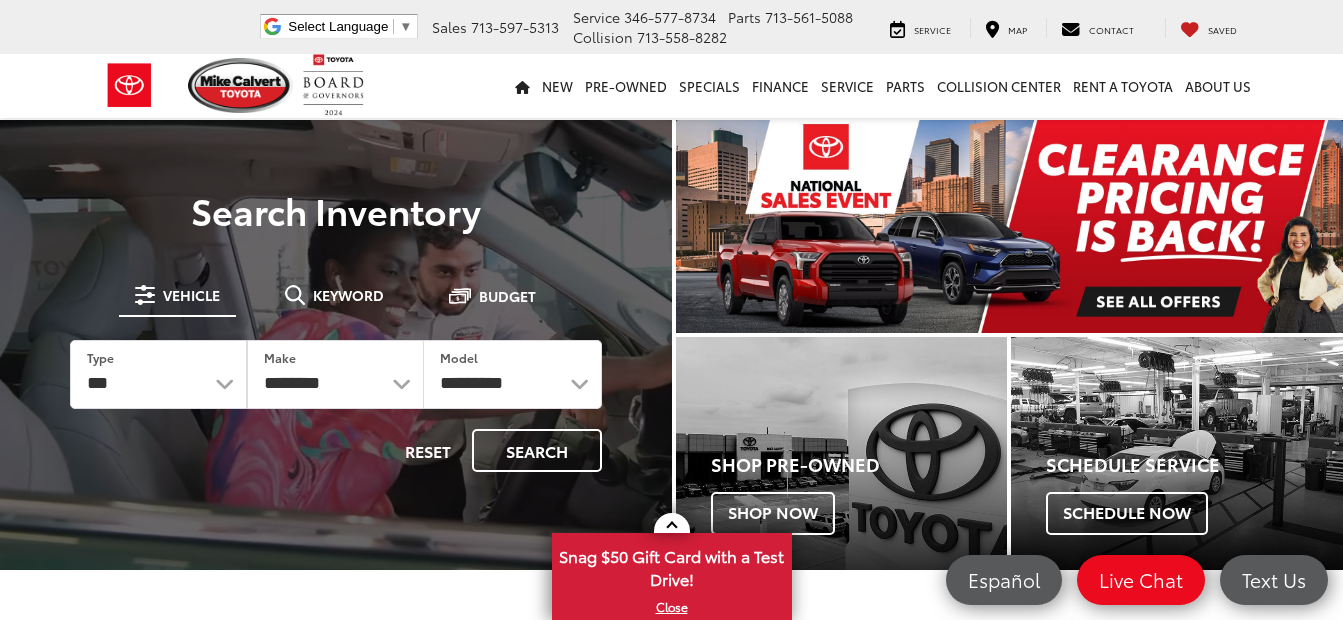 click at bounding box center (1010, 226) 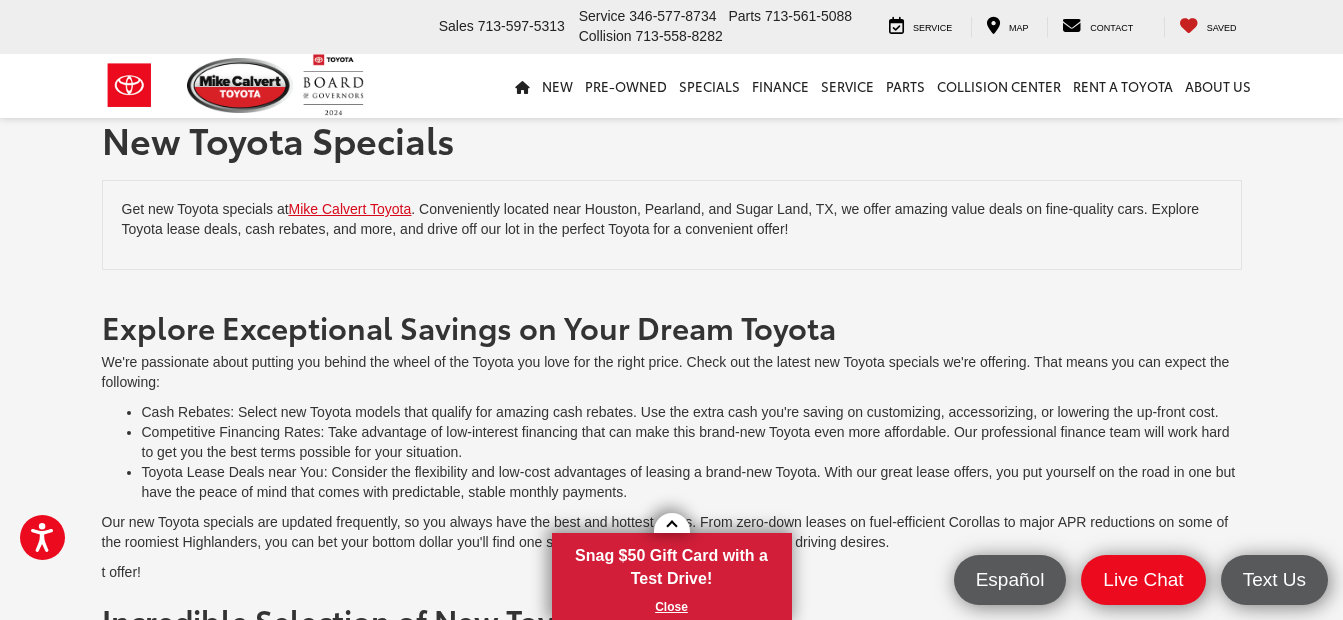 scroll, scrollTop: 4180, scrollLeft: 0, axis: vertical 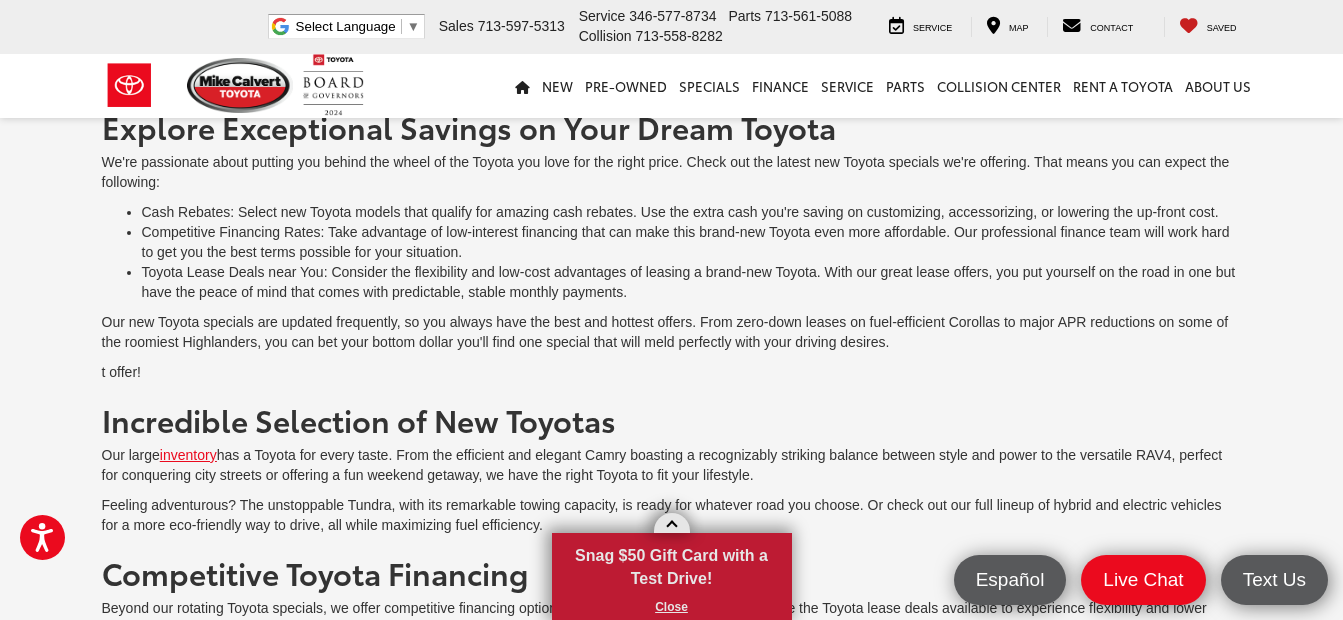 click at bounding box center (672, 523) 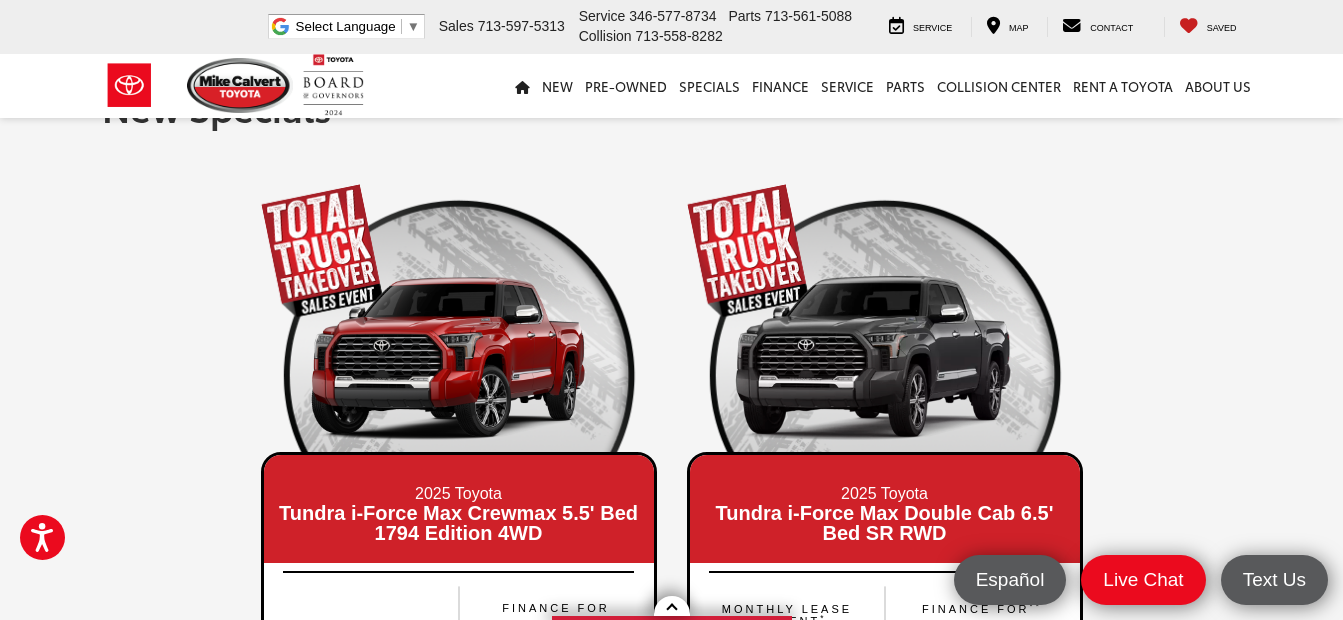 scroll, scrollTop: 0, scrollLeft: 0, axis: both 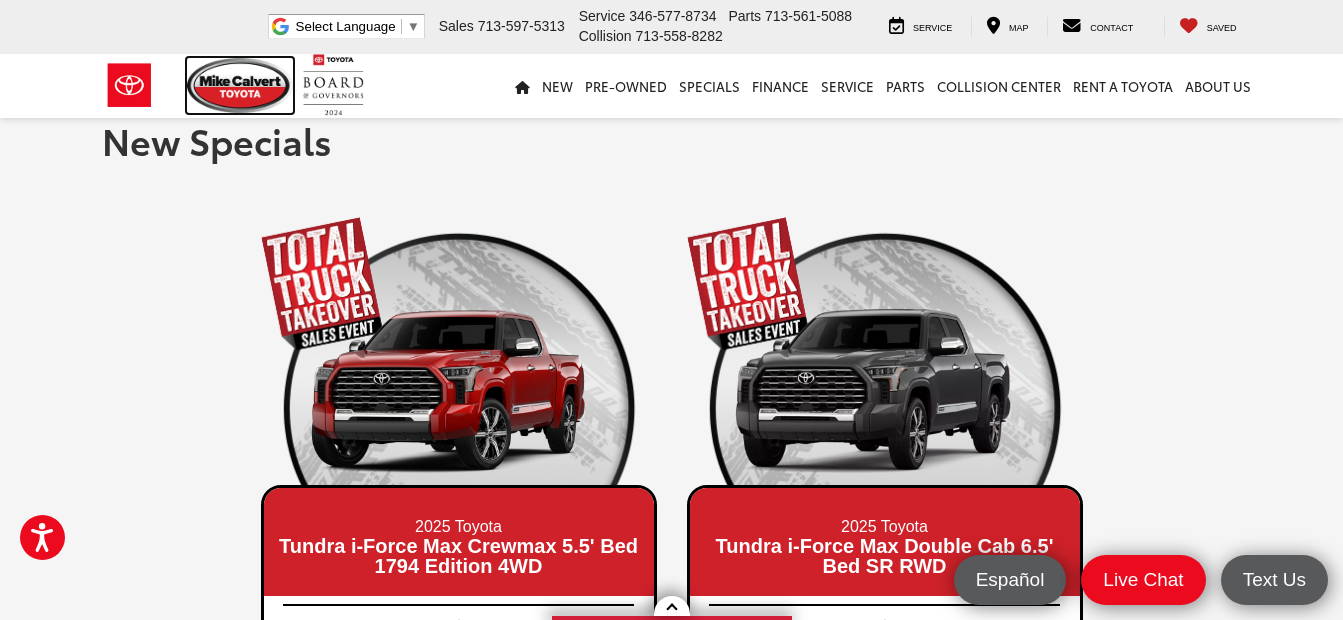 click at bounding box center [240, 85] 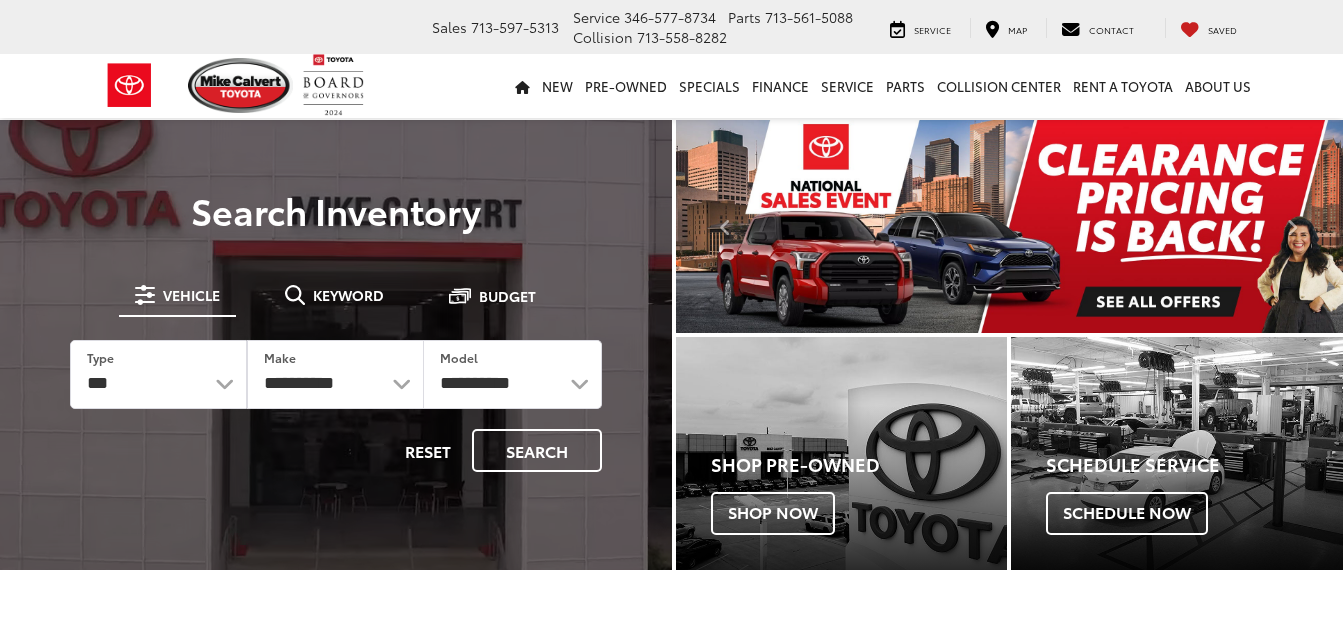 scroll, scrollTop: 0, scrollLeft: 0, axis: both 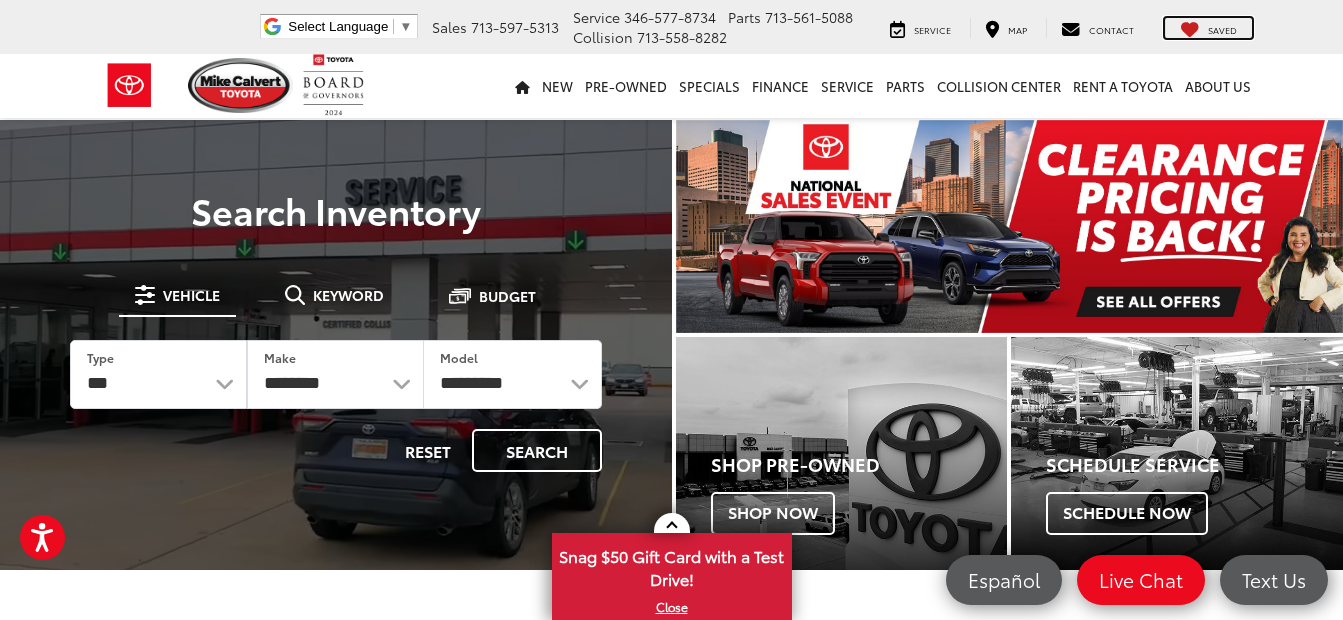 click on "Saved" at bounding box center (1222, 29) 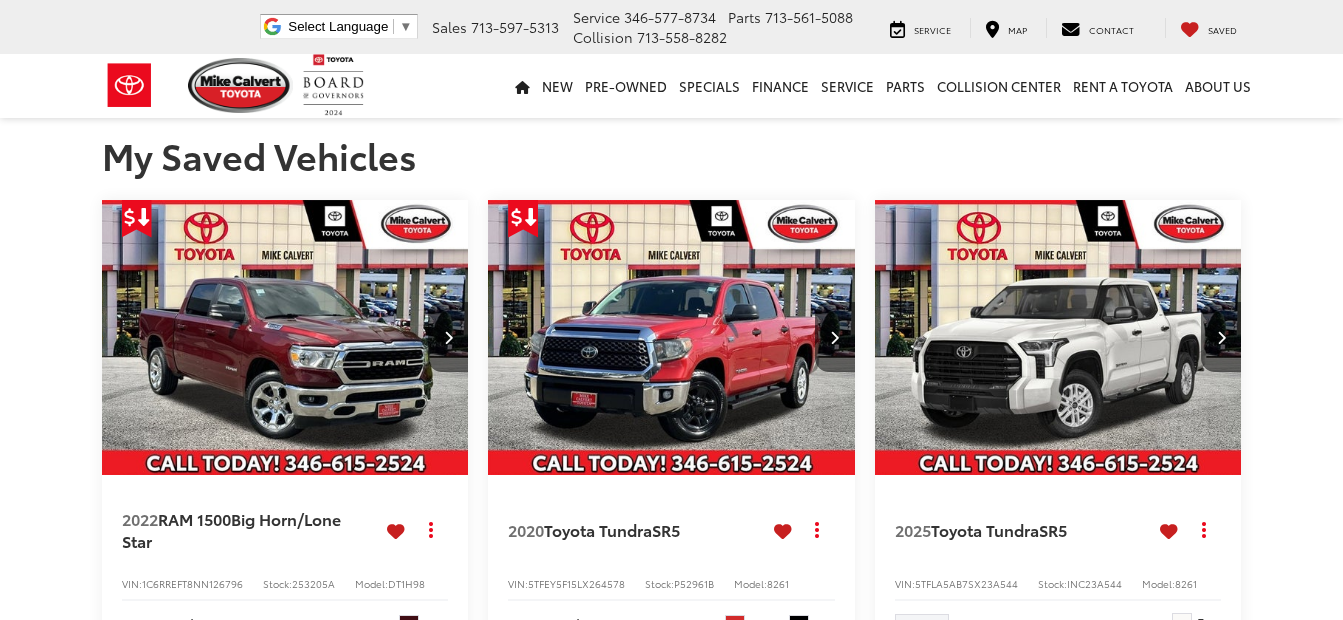 scroll, scrollTop: 0, scrollLeft: 0, axis: both 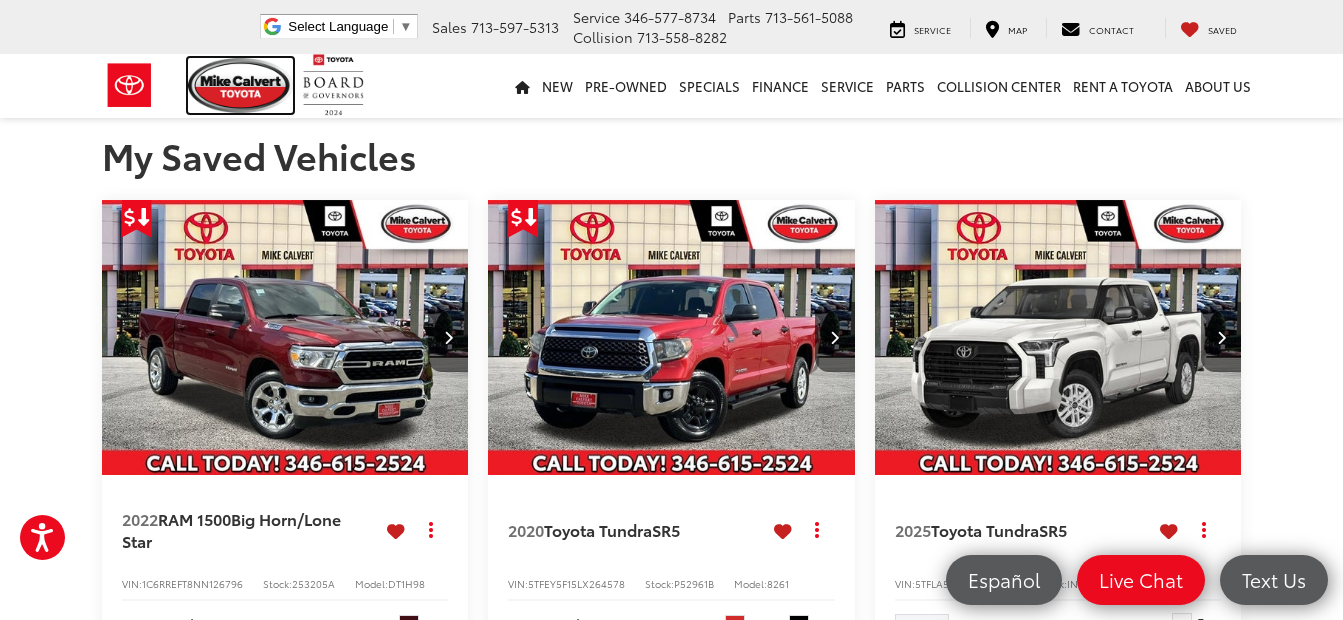 click at bounding box center (241, 85) 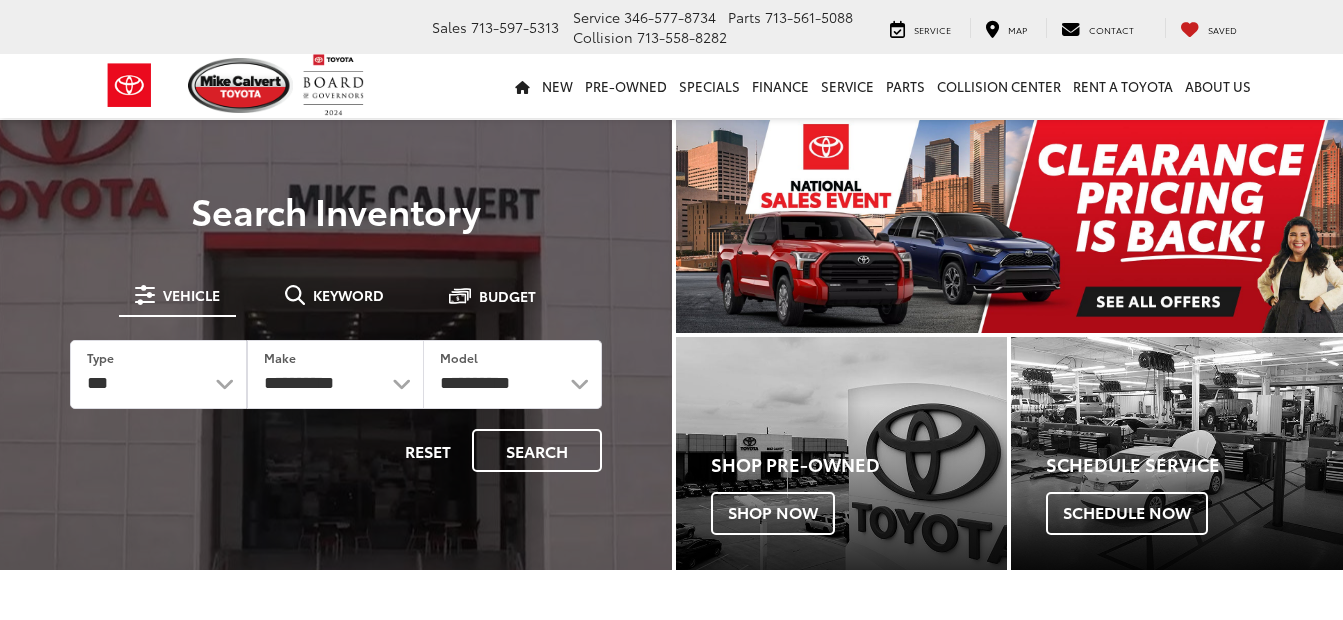 scroll, scrollTop: 0, scrollLeft: 0, axis: both 